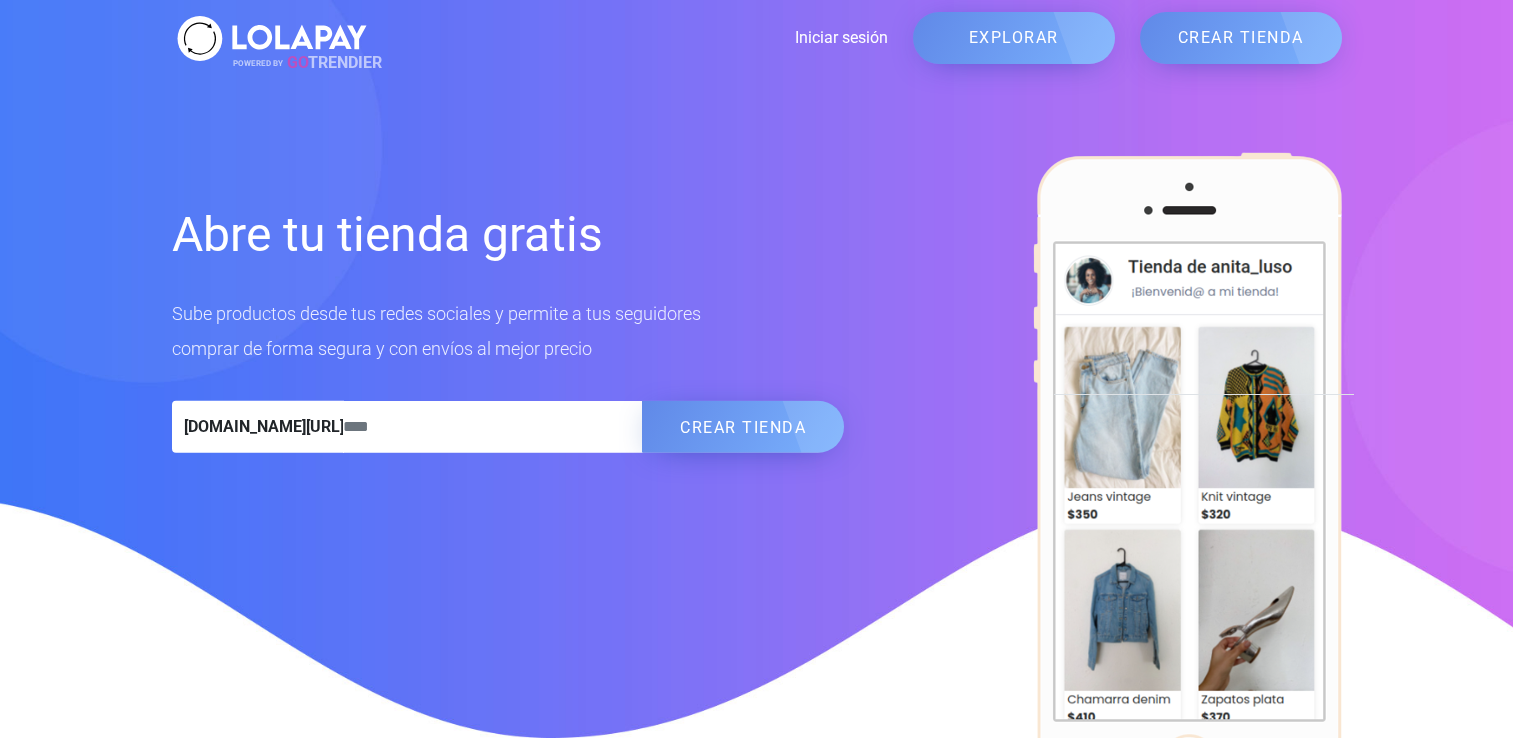 scroll, scrollTop: 0, scrollLeft: 0, axis: both 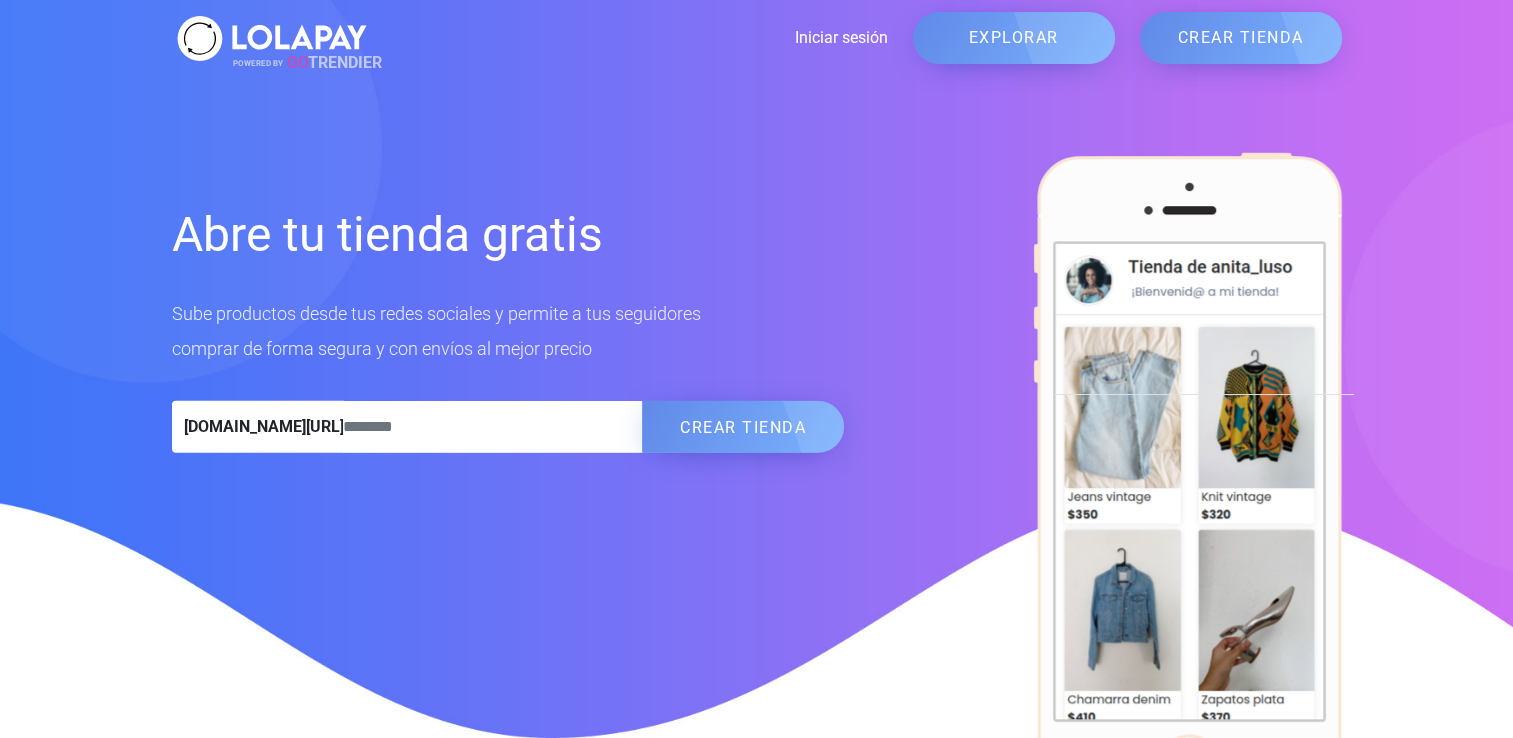 click on "EXPLORAR" at bounding box center (1014, 38) 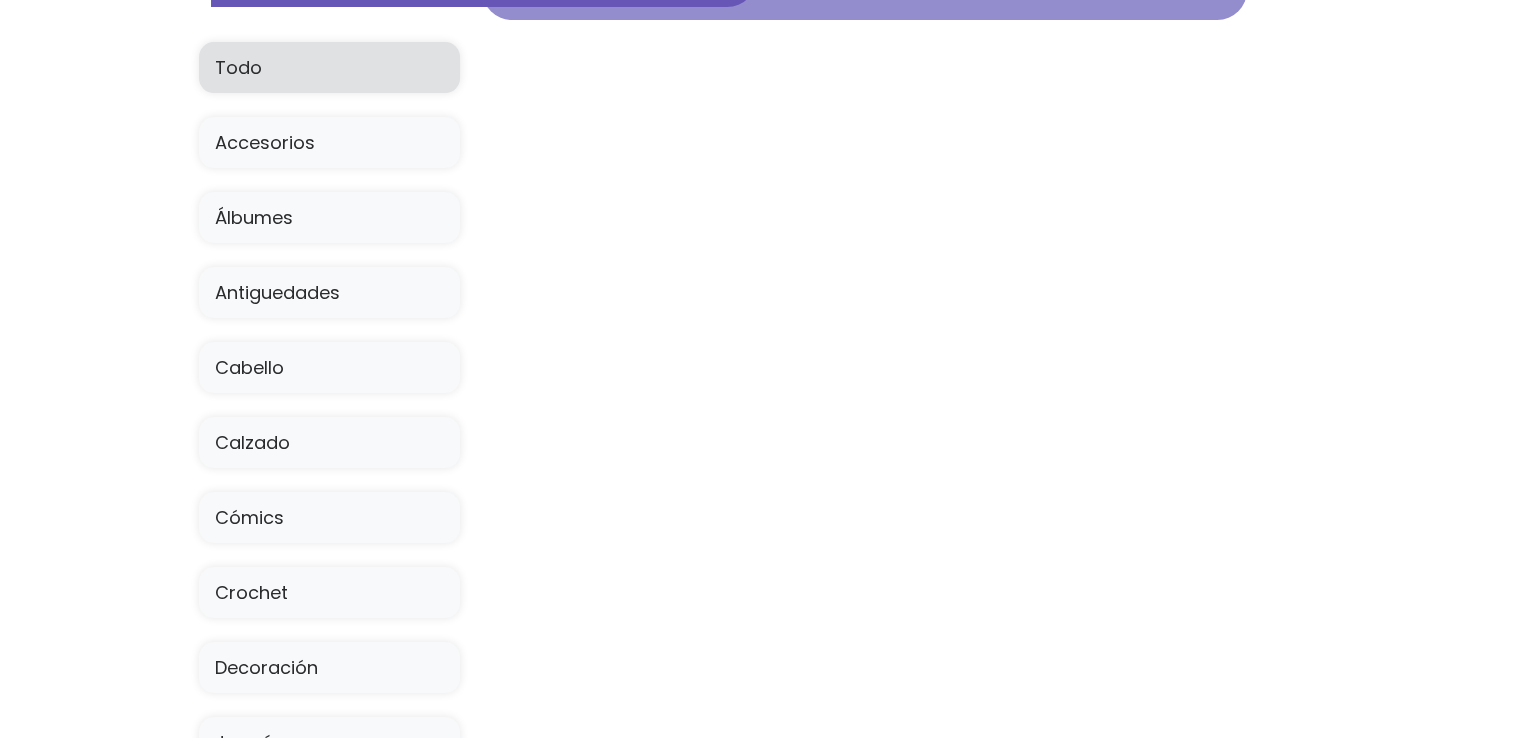 scroll, scrollTop: 99, scrollLeft: 0, axis: vertical 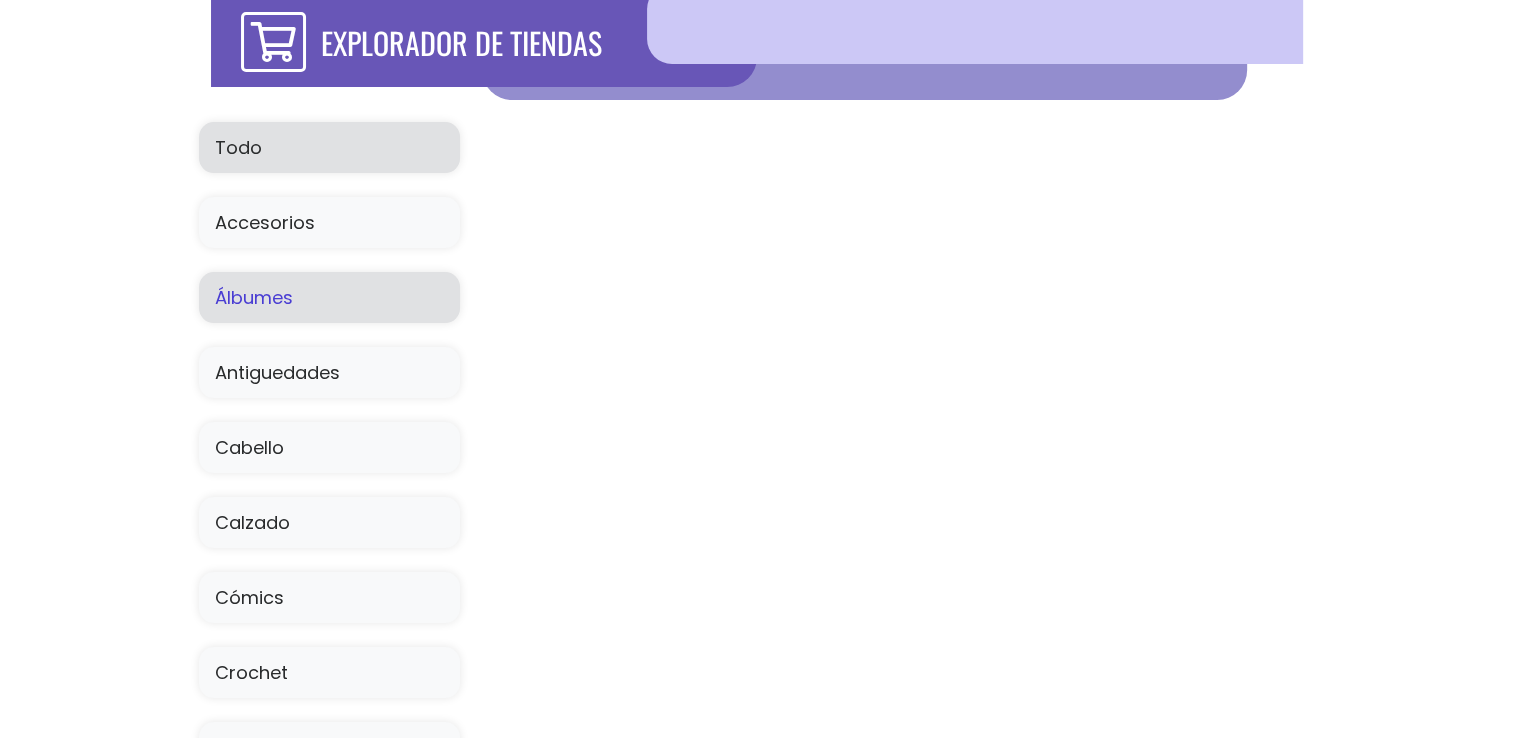 click on "Álbumes" at bounding box center (329, 297) 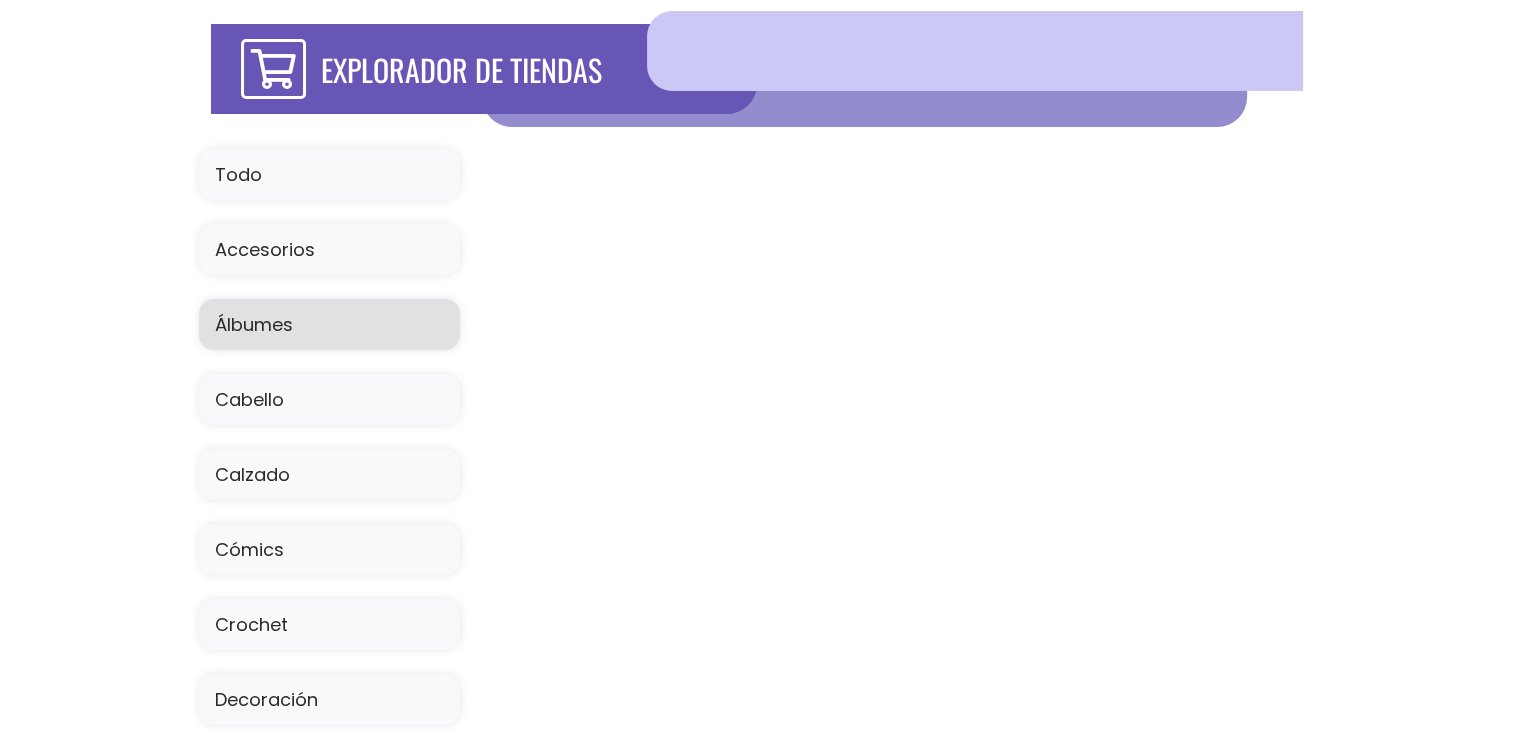 scroll, scrollTop: 0, scrollLeft: 0, axis: both 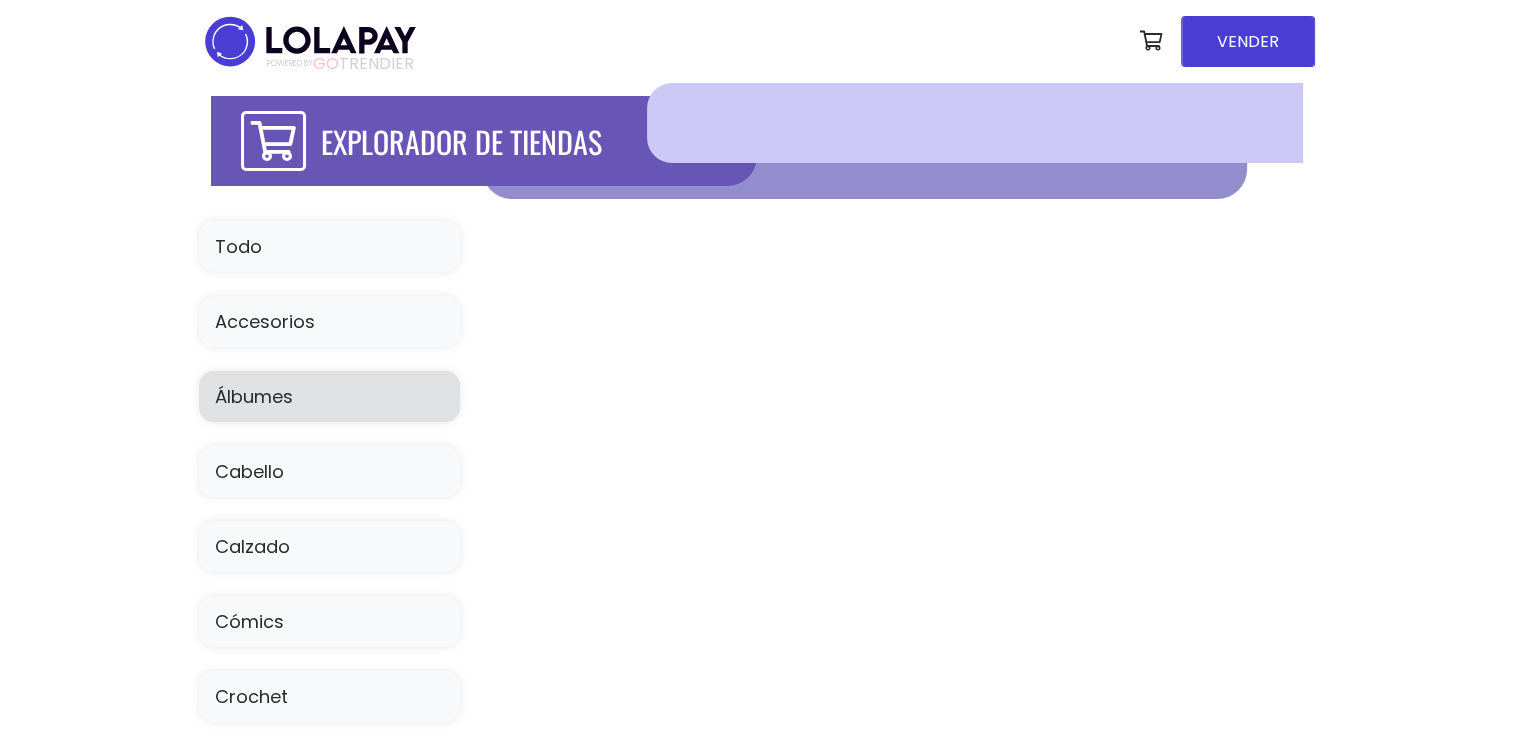 click at bounding box center [974, 123] 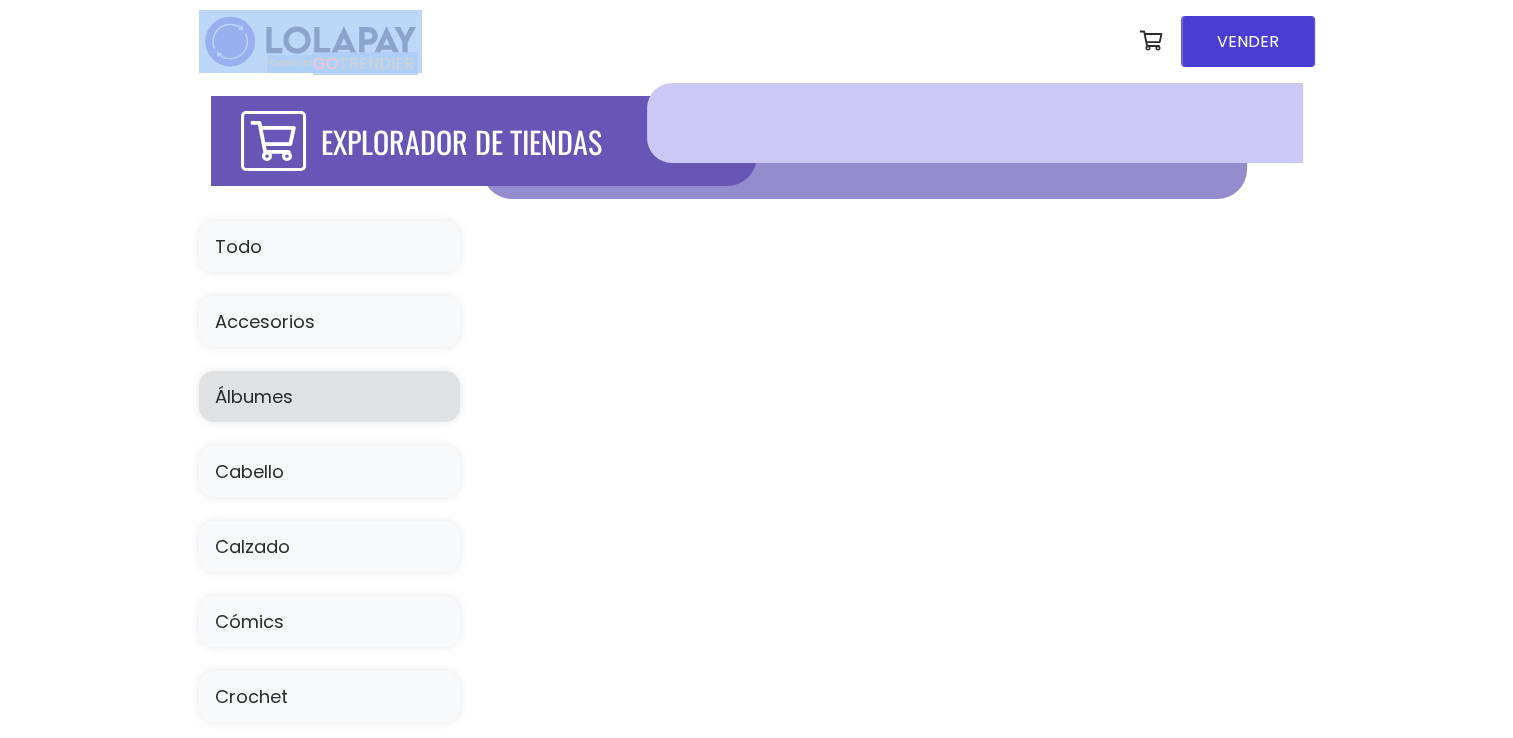 drag, startPoint x: 799, startPoint y: 102, endPoint x: 424, endPoint y: -74, distance: 414.2475 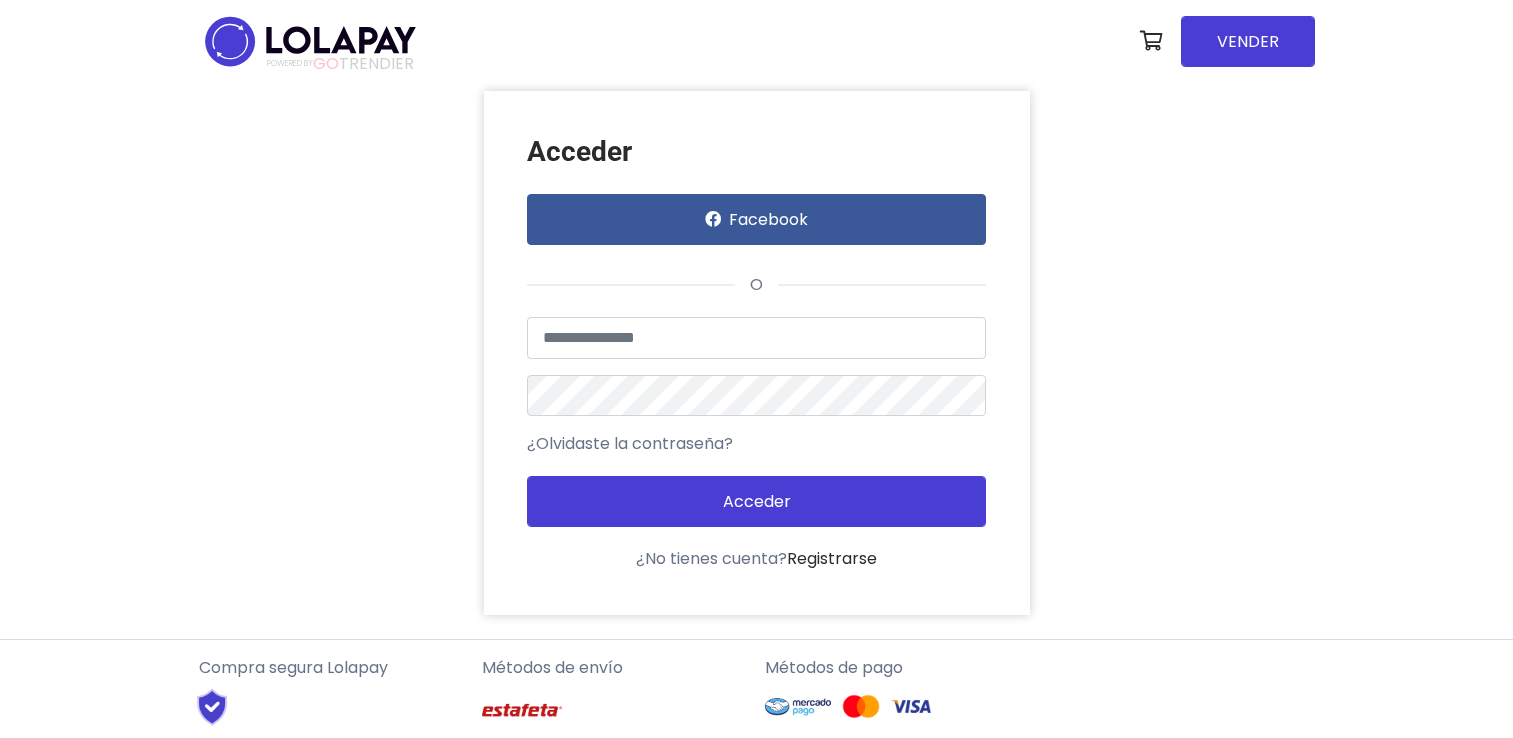 scroll, scrollTop: 0, scrollLeft: 0, axis: both 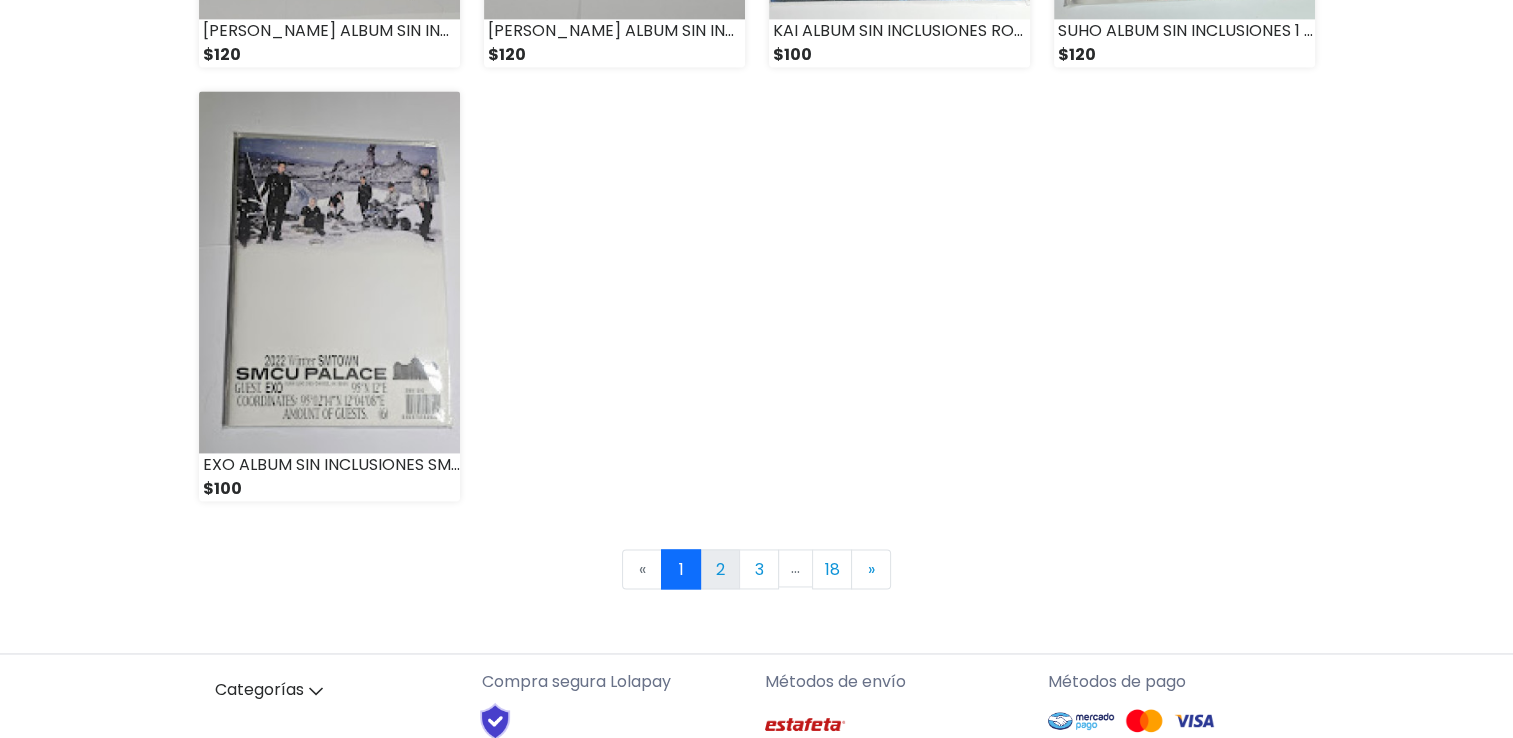 click on "2" at bounding box center (720, 569) 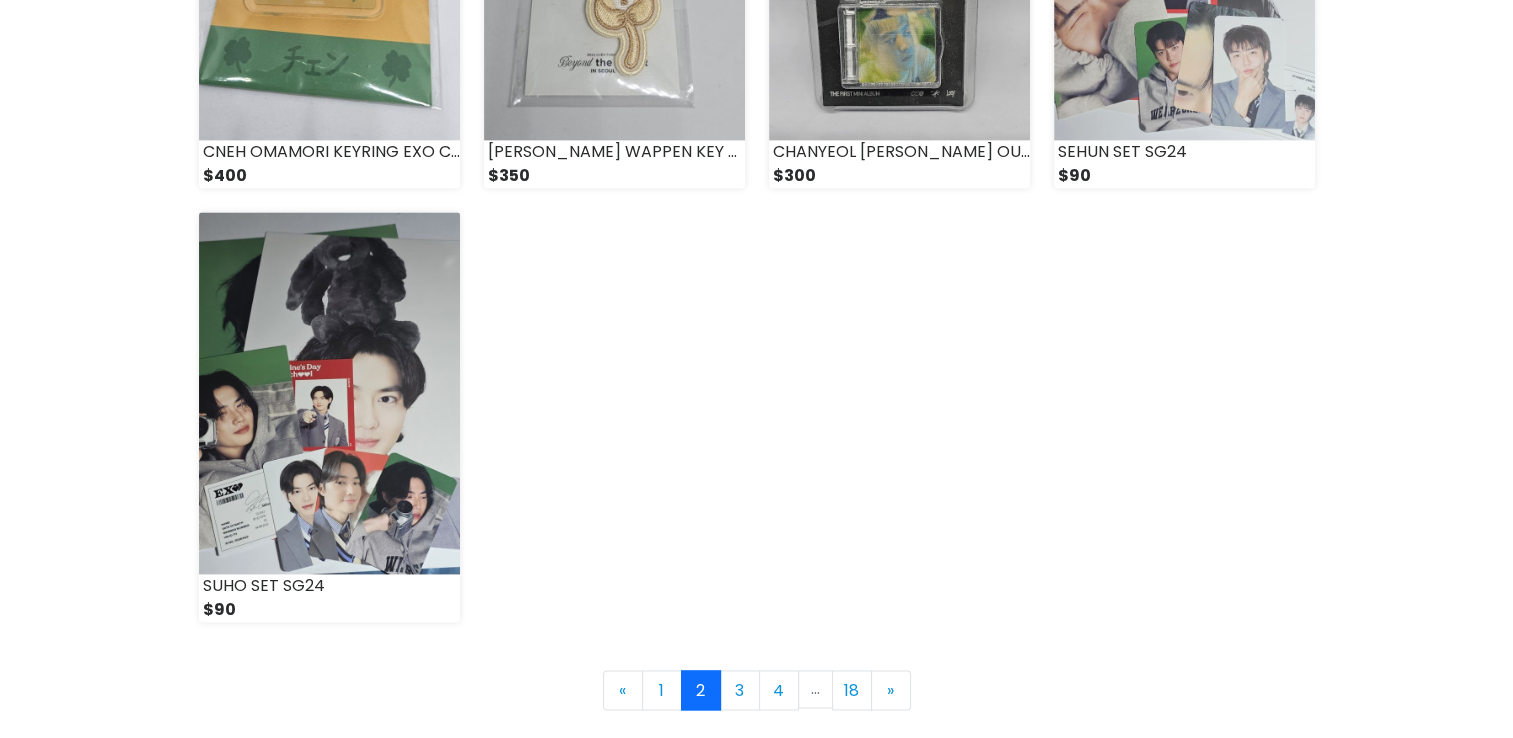 scroll, scrollTop: 2726, scrollLeft: 0, axis: vertical 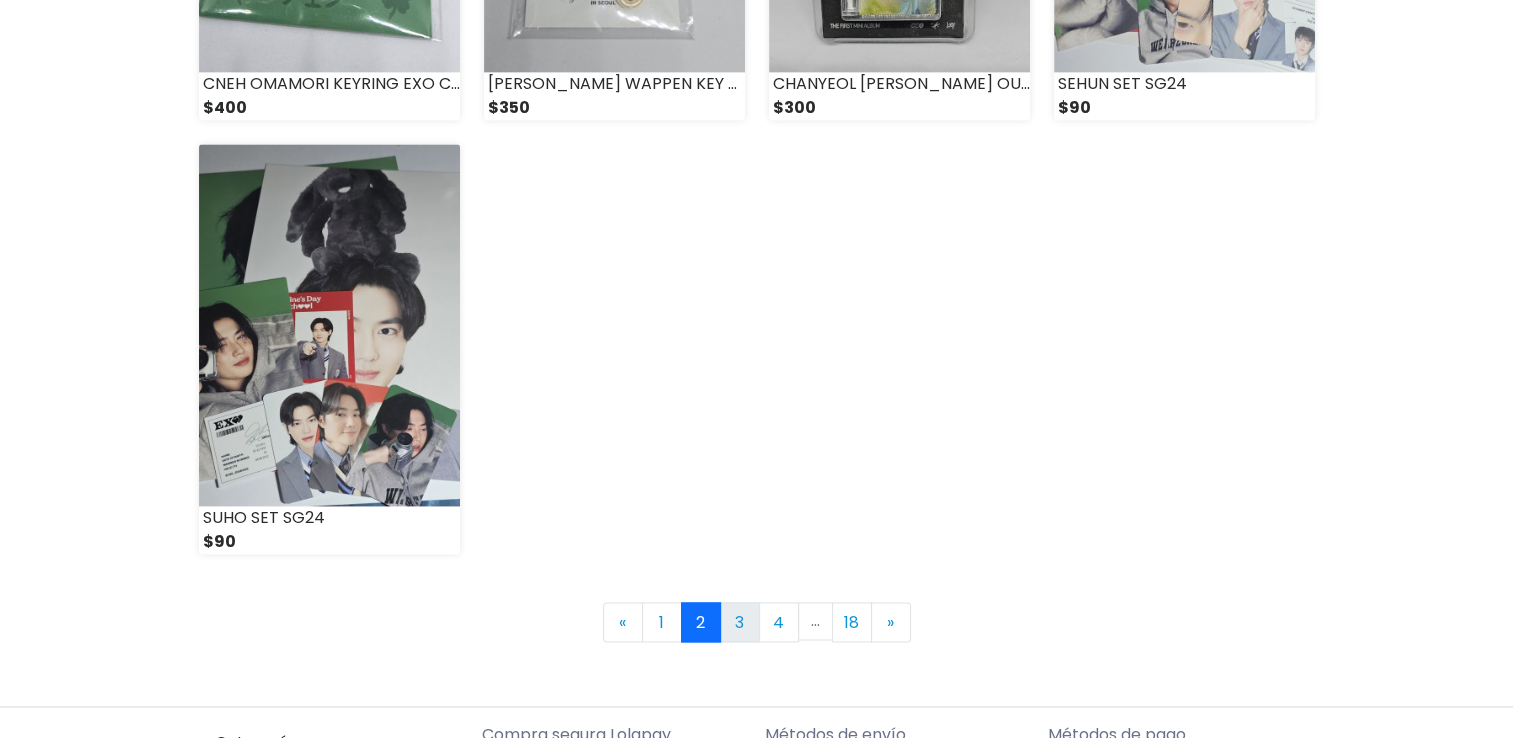 click on "3" at bounding box center [740, 622] 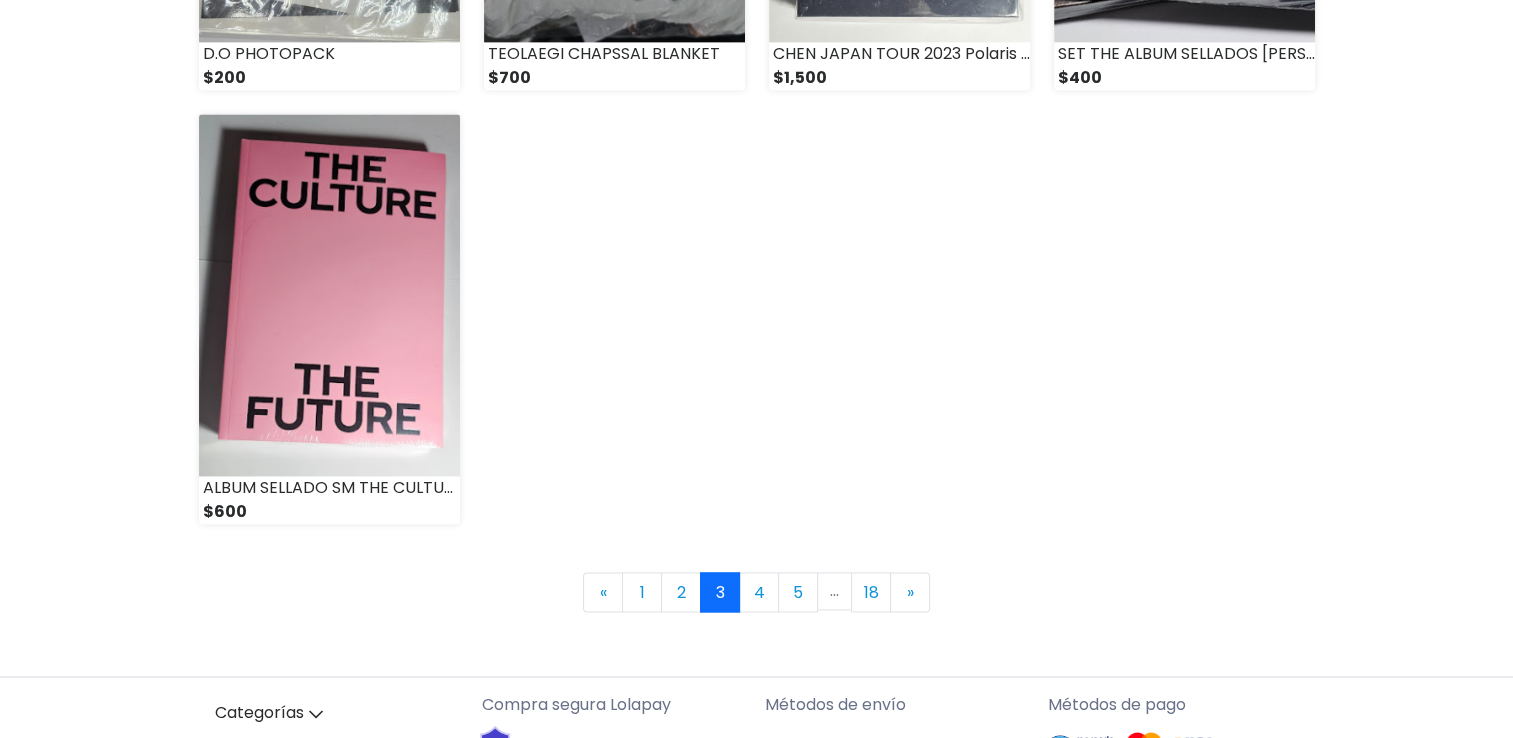 scroll, scrollTop: 2760, scrollLeft: 0, axis: vertical 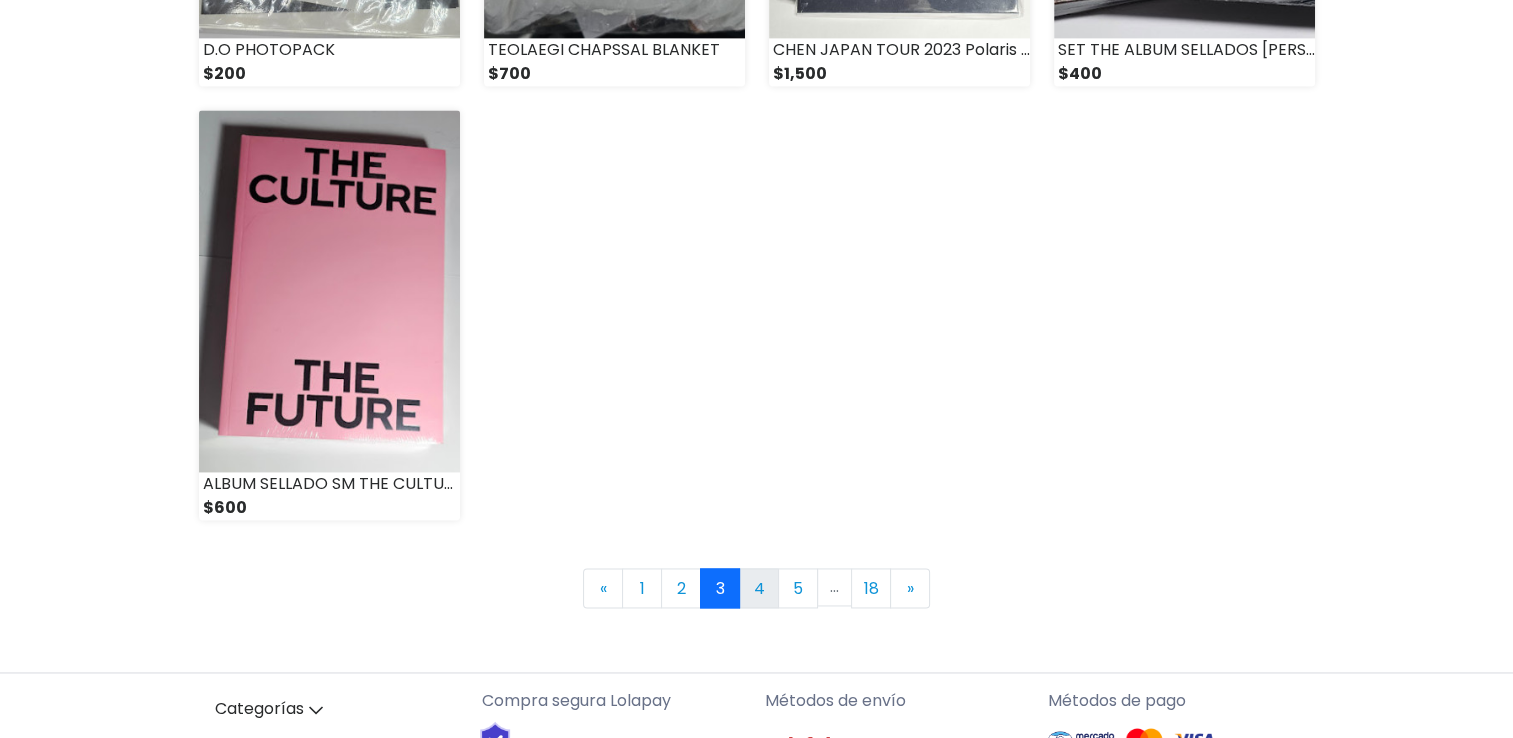 click on "4" at bounding box center [759, 588] 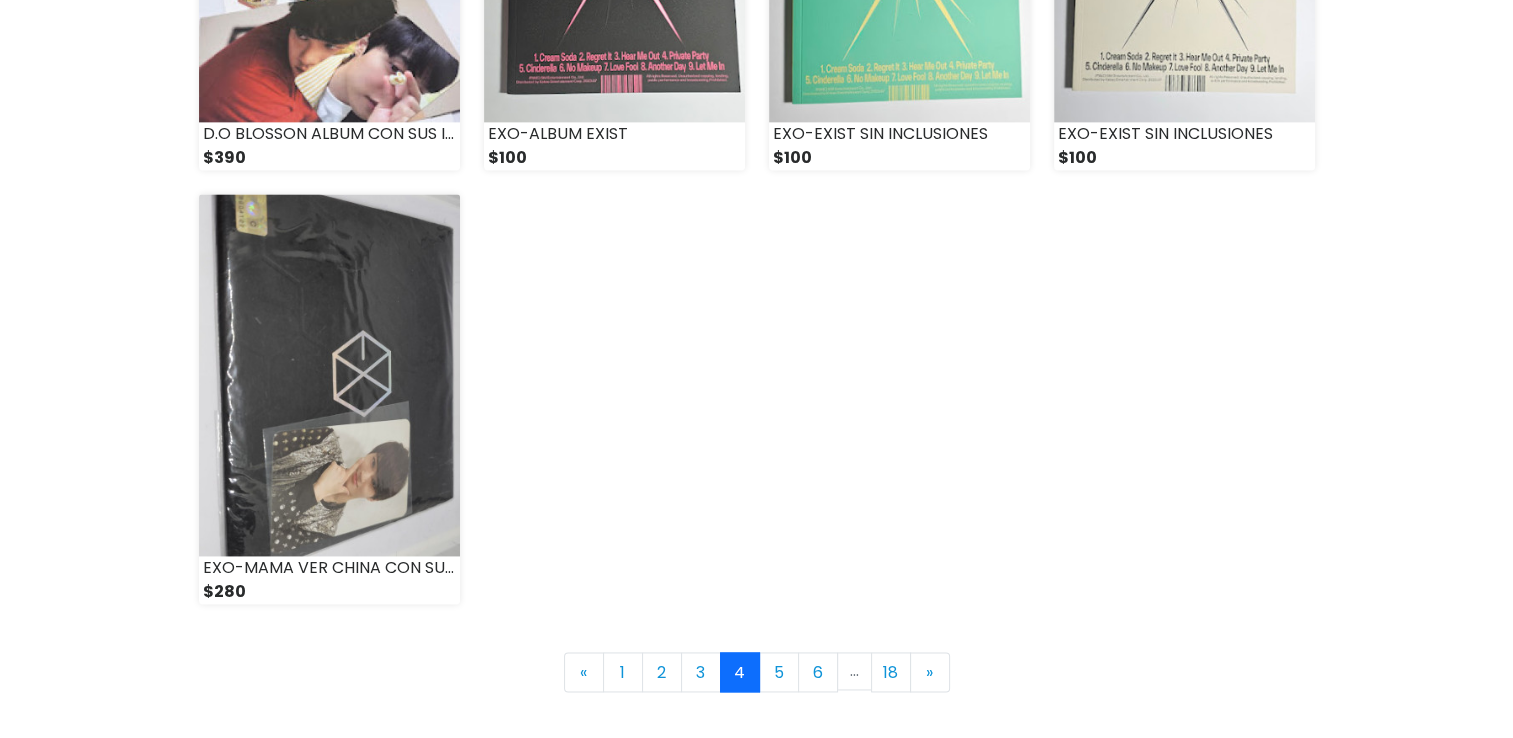 scroll, scrollTop: 2683, scrollLeft: 0, axis: vertical 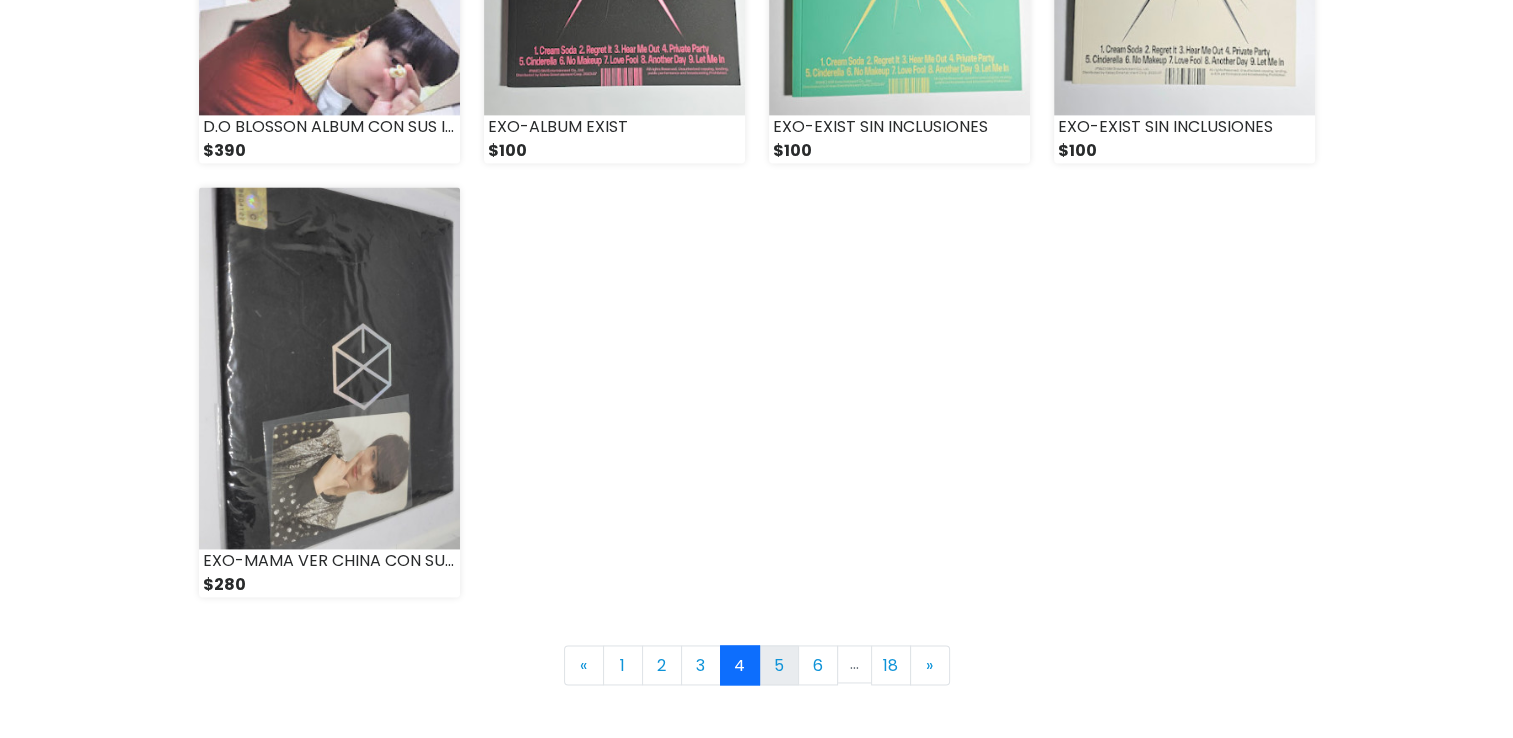 click on "5" at bounding box center (779, 665) 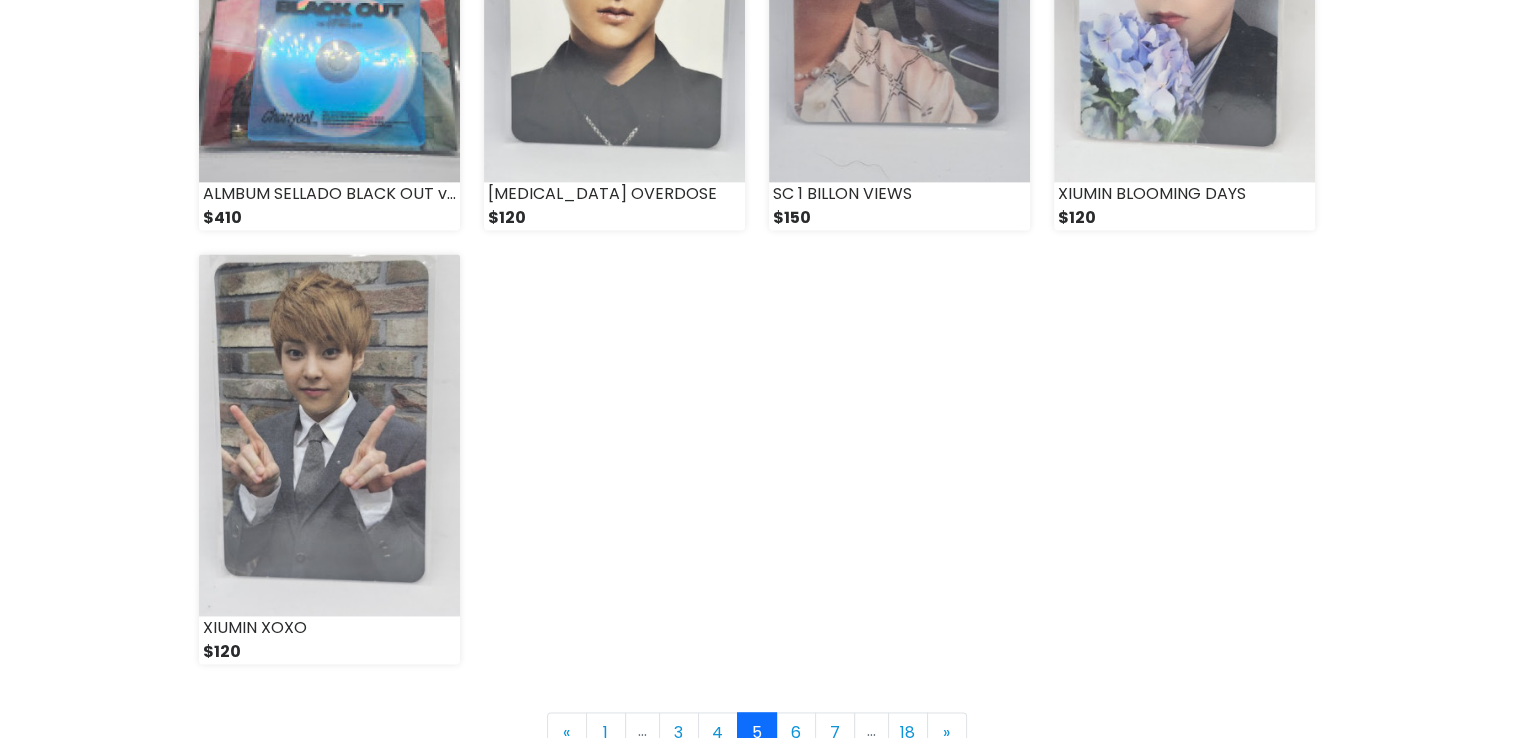 scroll, scrollTop: 2648, scrollLeft: 0, axis: vertical 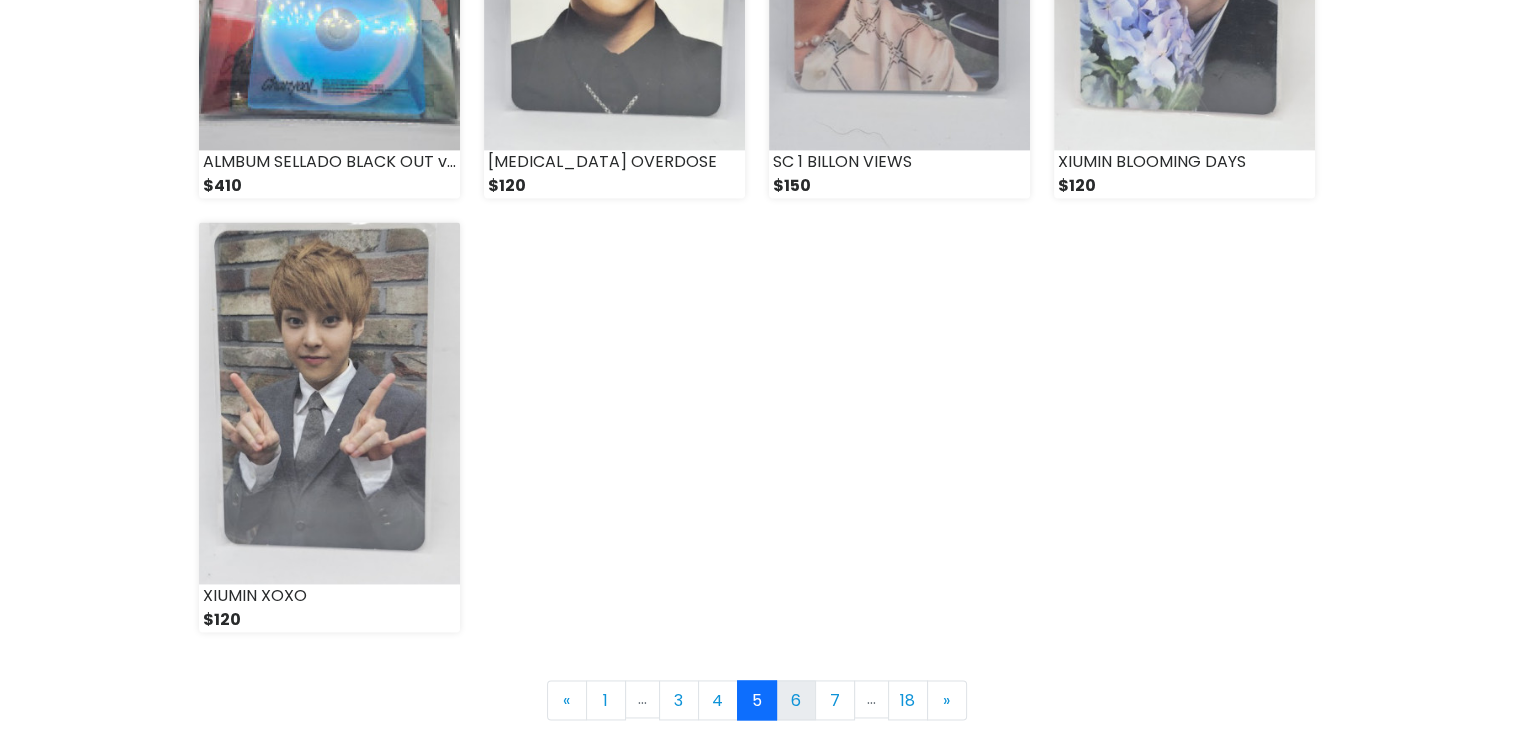 click on "6" at bounding box center (796, 700) 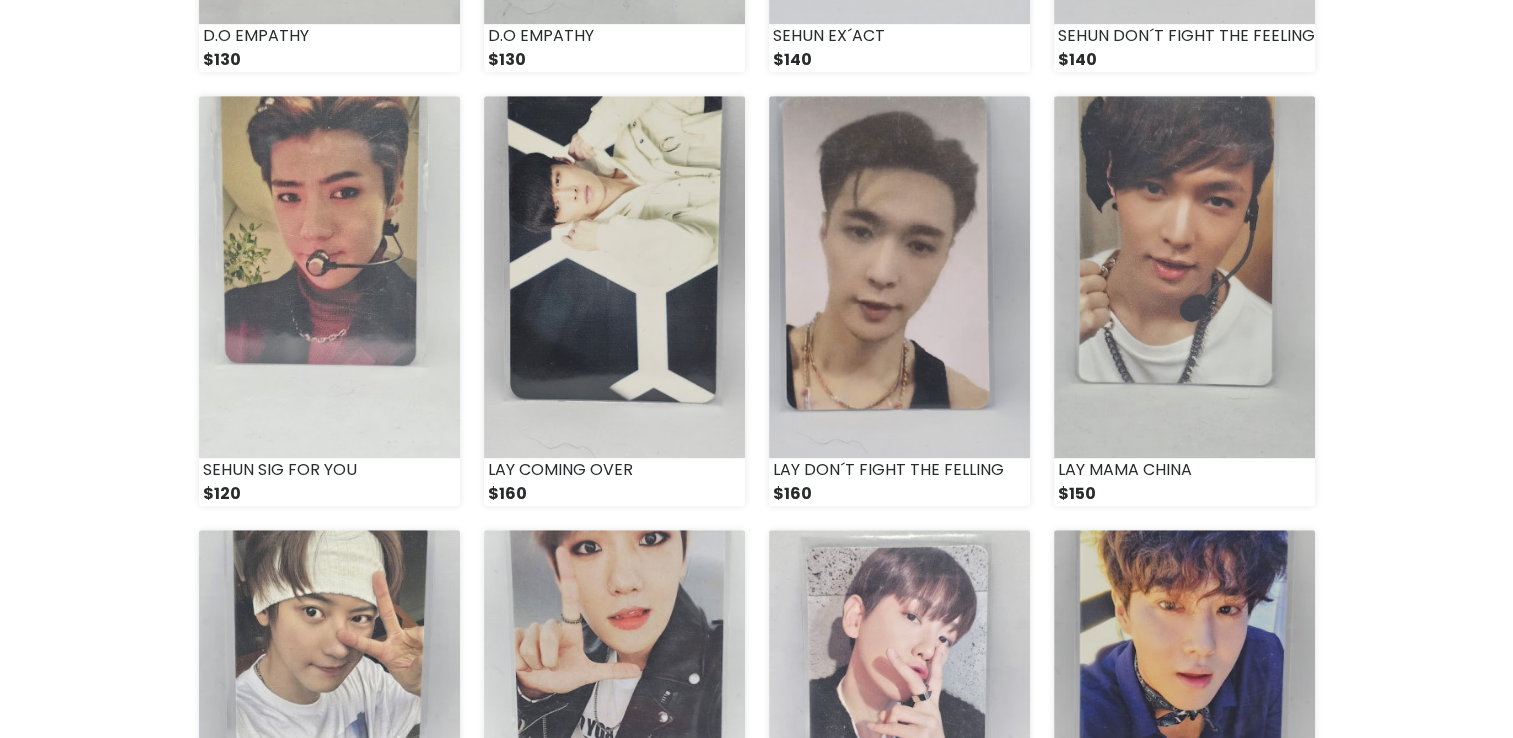 scroll, scrollTop: 1071, scrollLeft: 0, axis: vertical 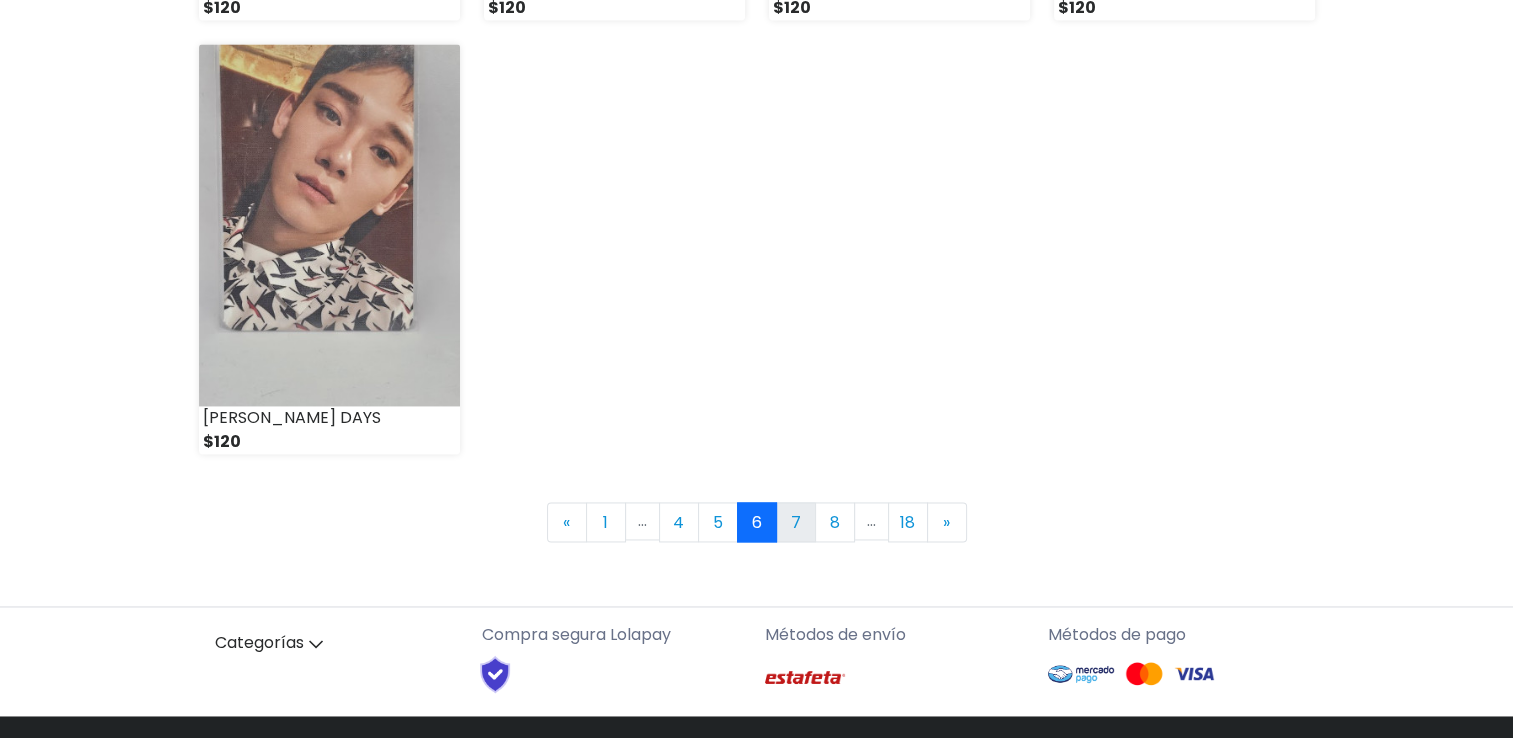 click on "7" at bounding box center (796, 522) 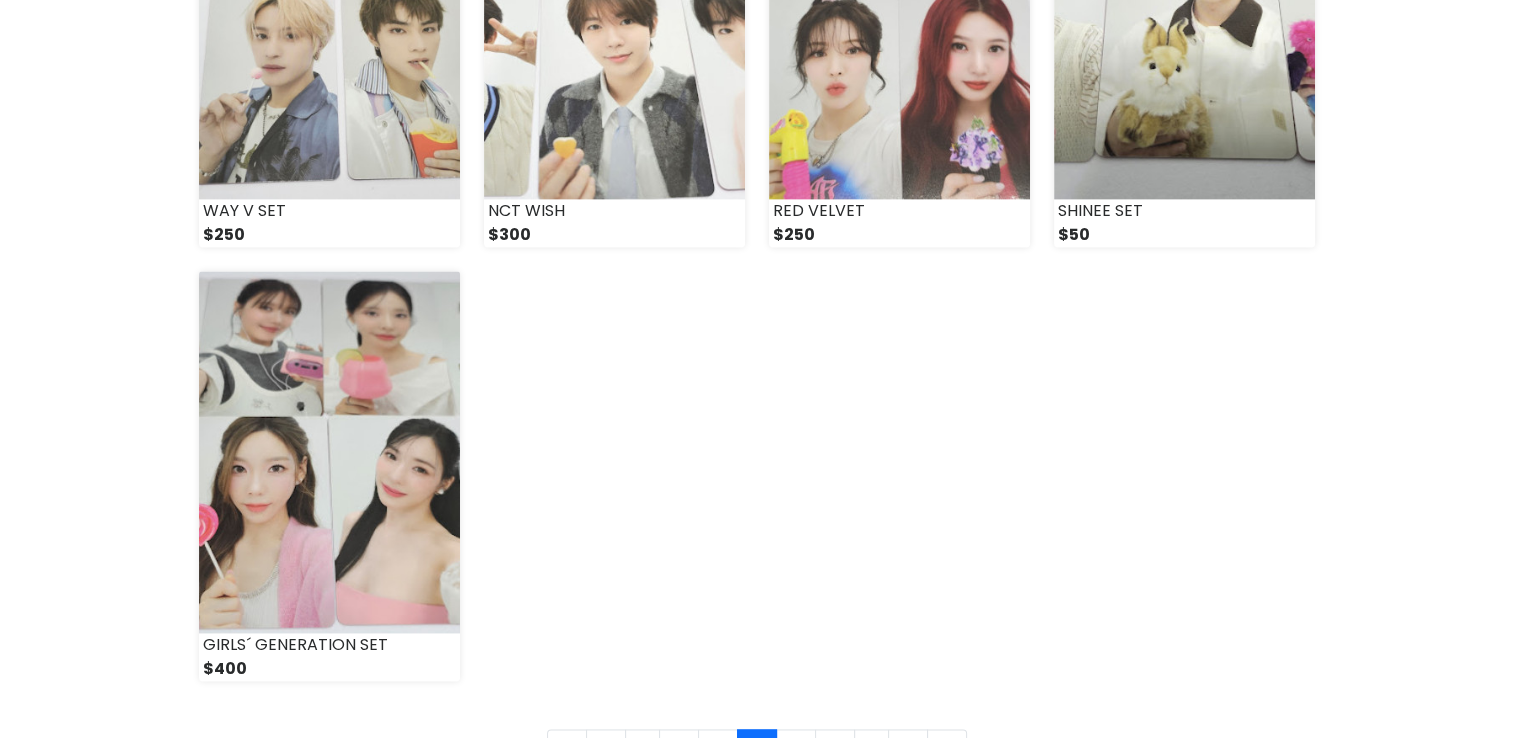 scroll, scrollTop: 2731, scrollLeft: 0, axis: vertical 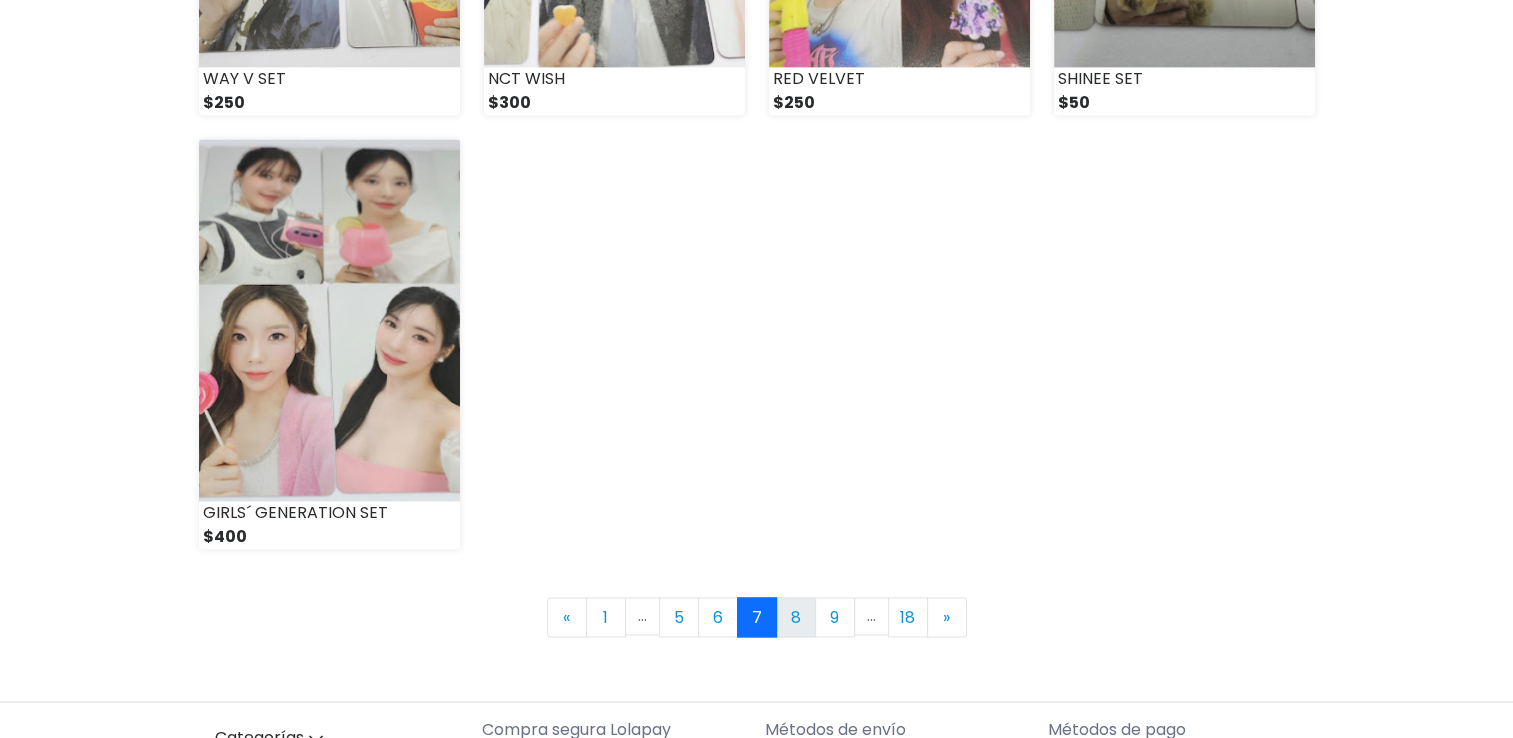 click on "8" at bounding box center (796, 617) 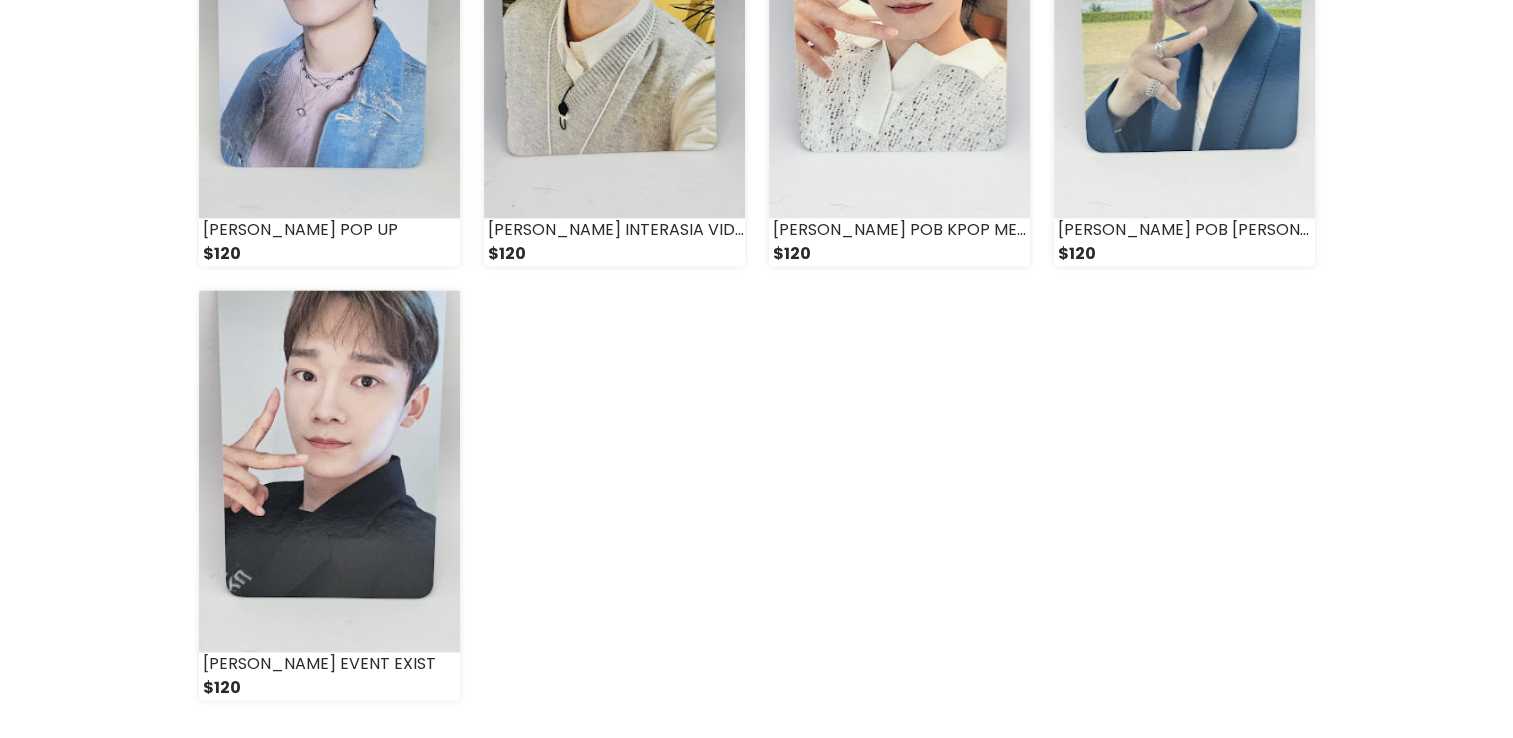 scroll, scrollTop: 2640, scrollLeft: 0, axis: vertical 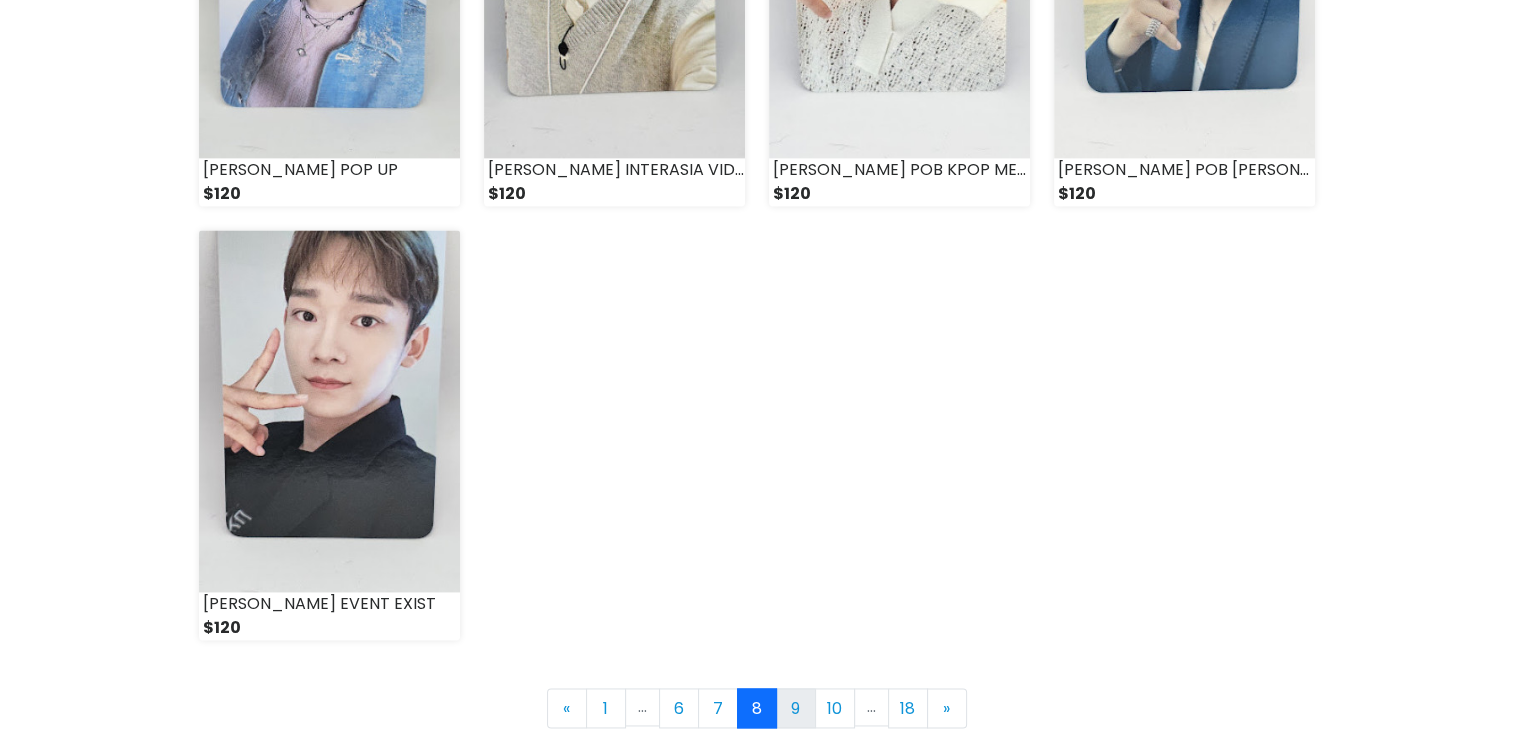 click on "9" at bounding box center (796, 708) 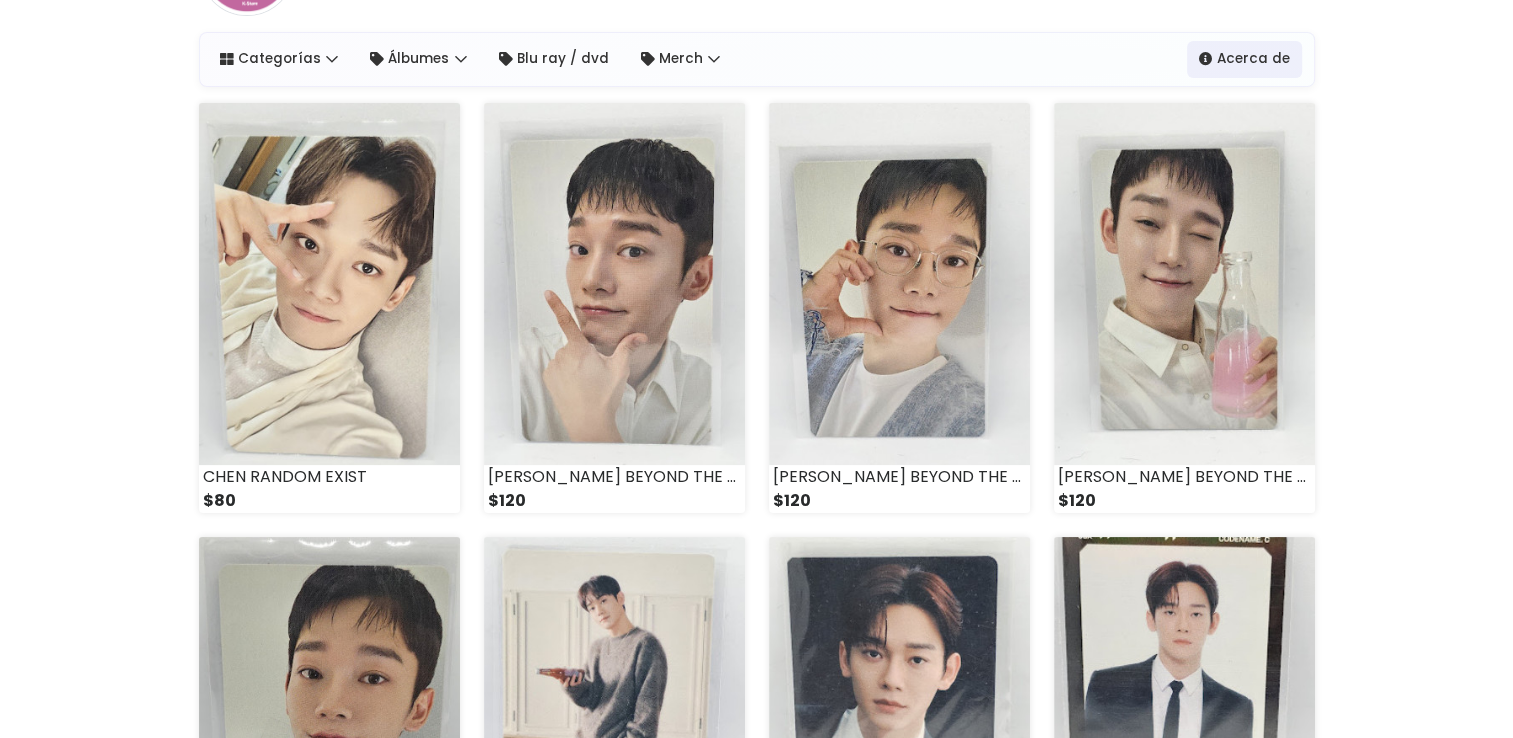 scroll, scrollTop: 164, scrollLeft: 0, axis: vertical 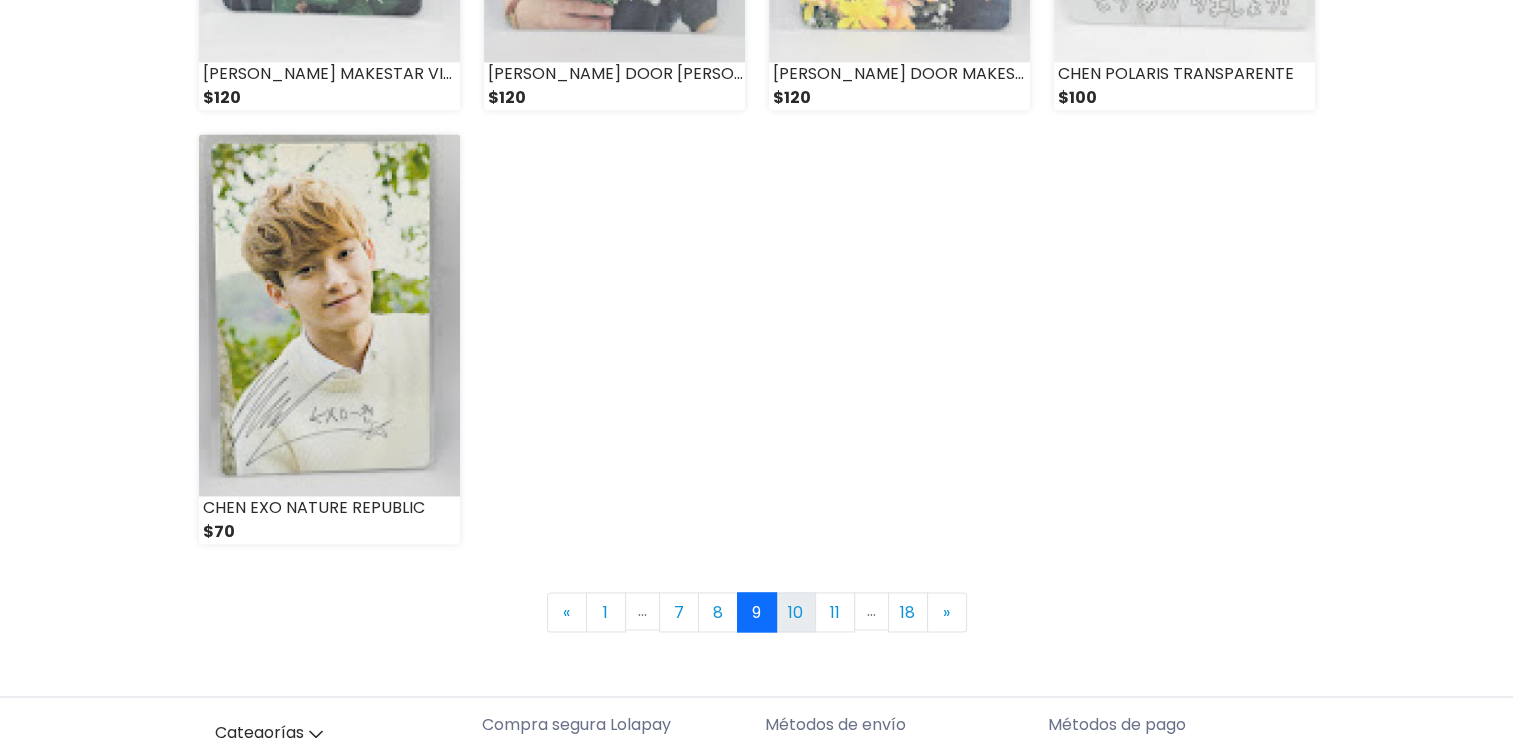 click on "10" at bounding box center [796, 612] 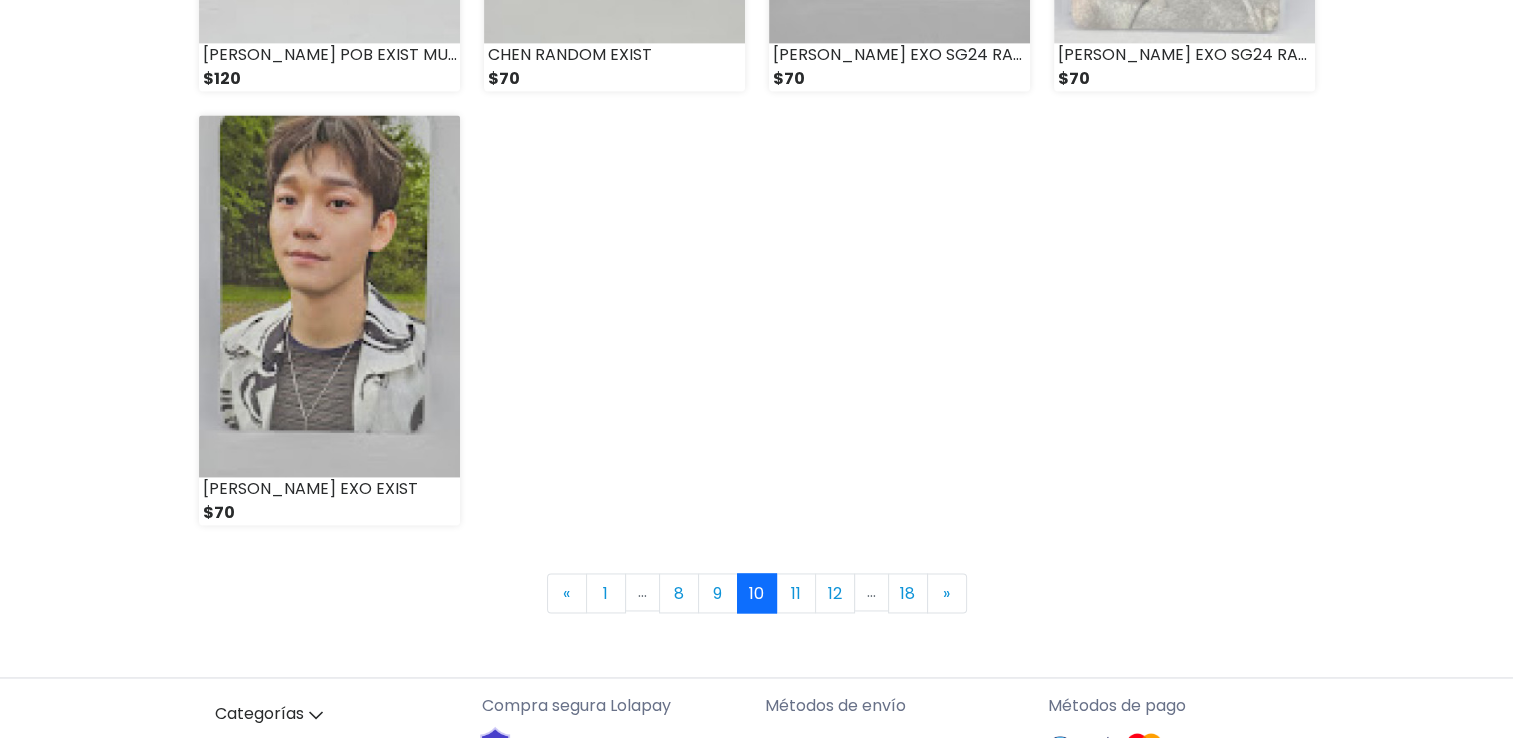 scroll, scrollTop: 2756, scrollLeft: 0, axis: vertical 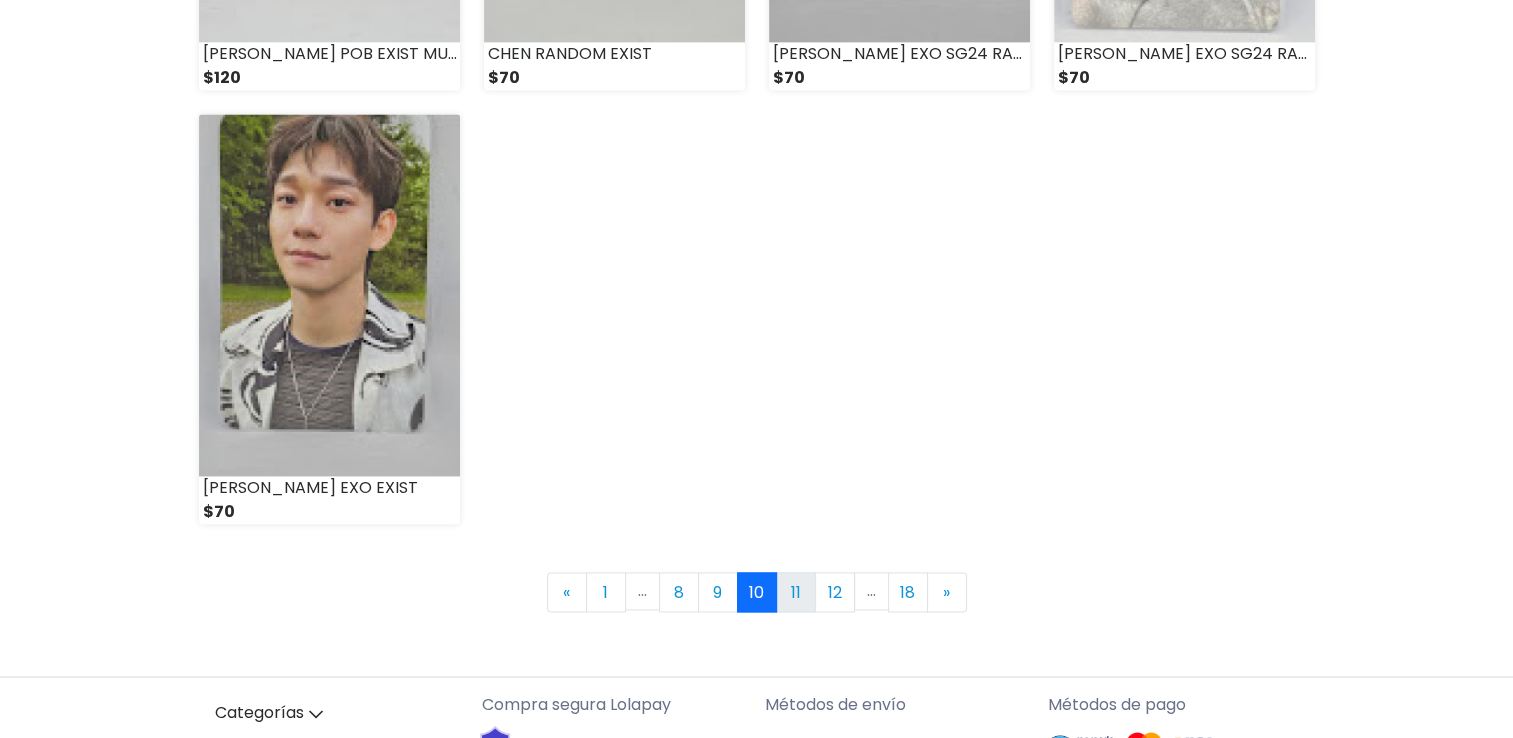 click on "11" at bounding box center [796, 592] 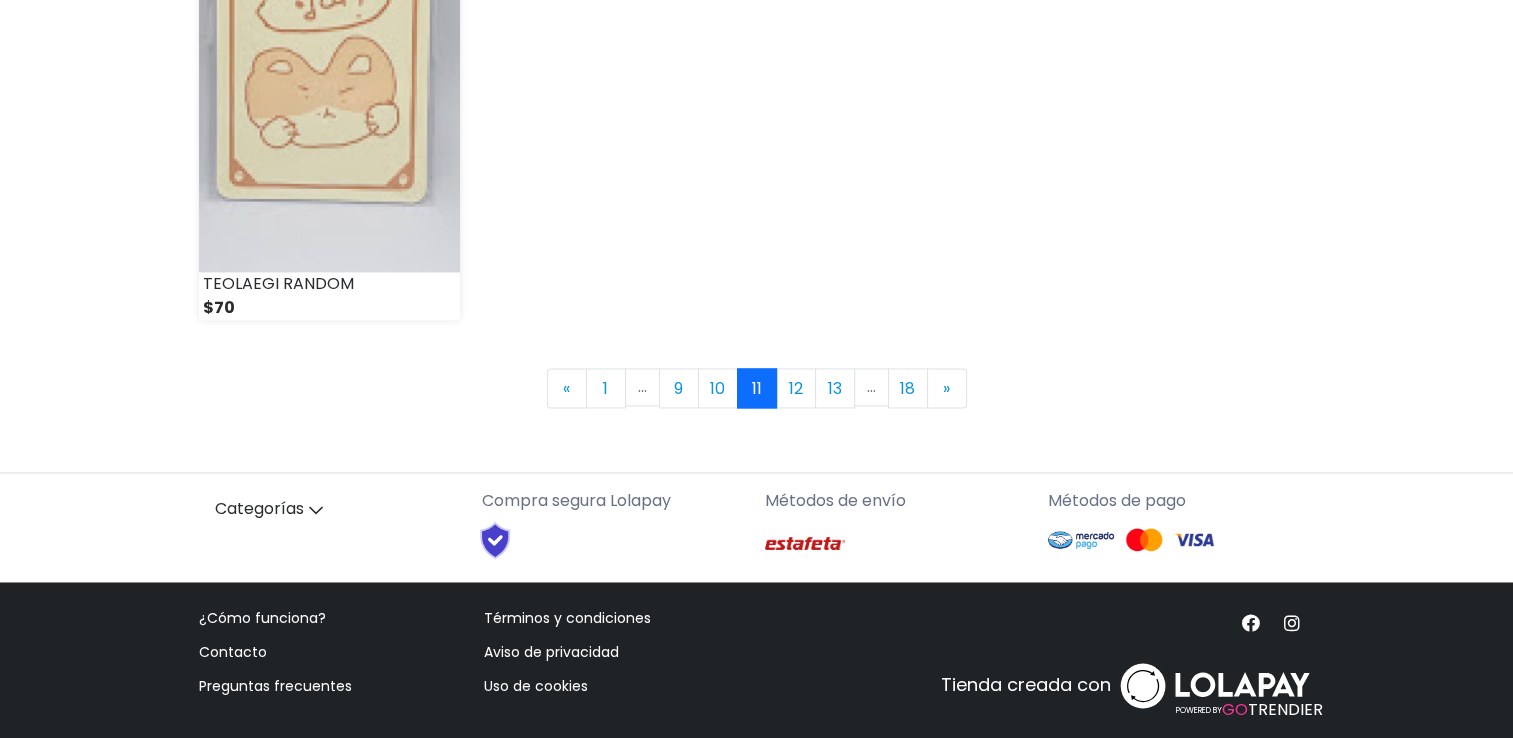 scroll, scrollTop: 2975, scrollLeft: 0, axis: vertical 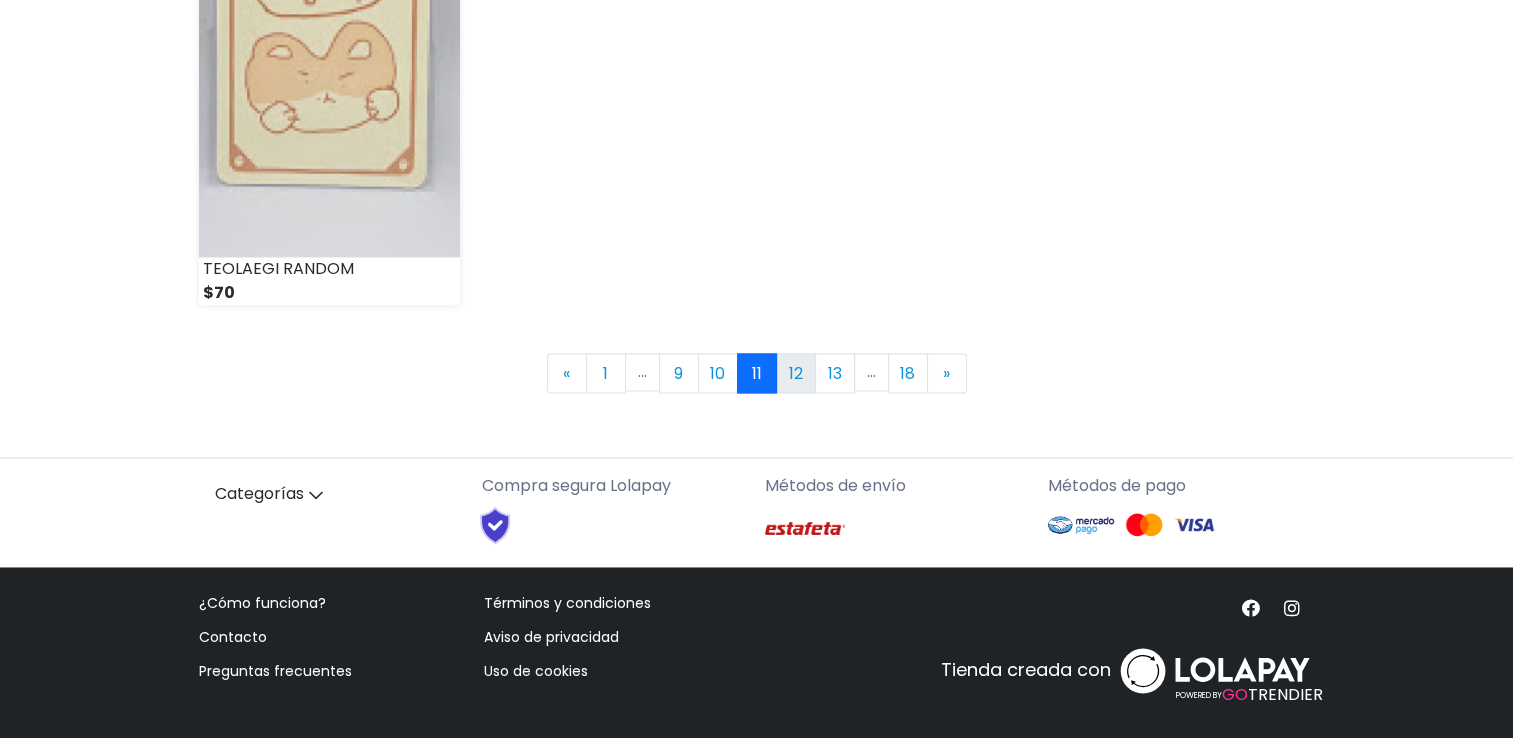 click on "12" at bounding box center (796, 373) 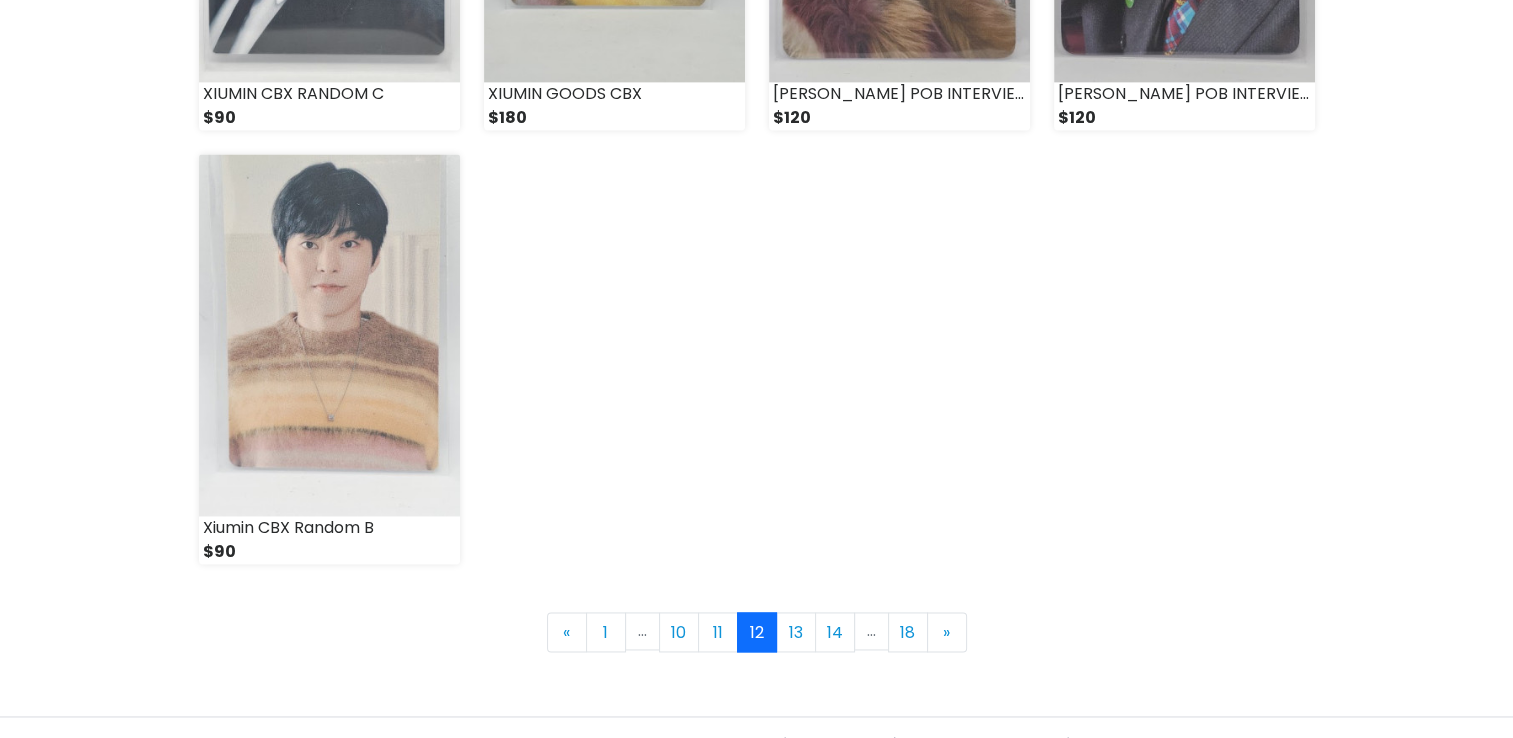 scroll, scrollTop: 2740, scrollLeft: 0, axis: vertical 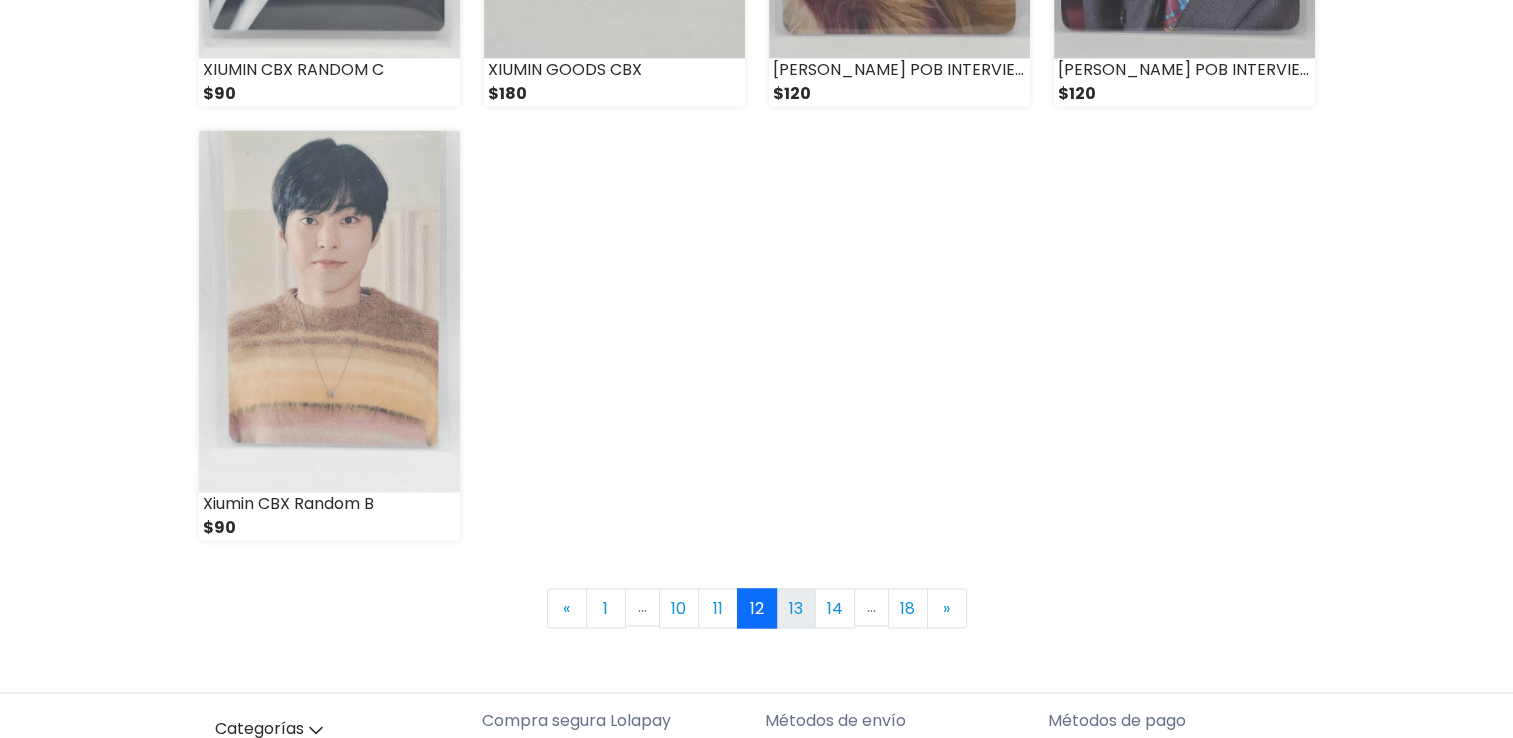 click on "13" at bounding box center (796, 608) 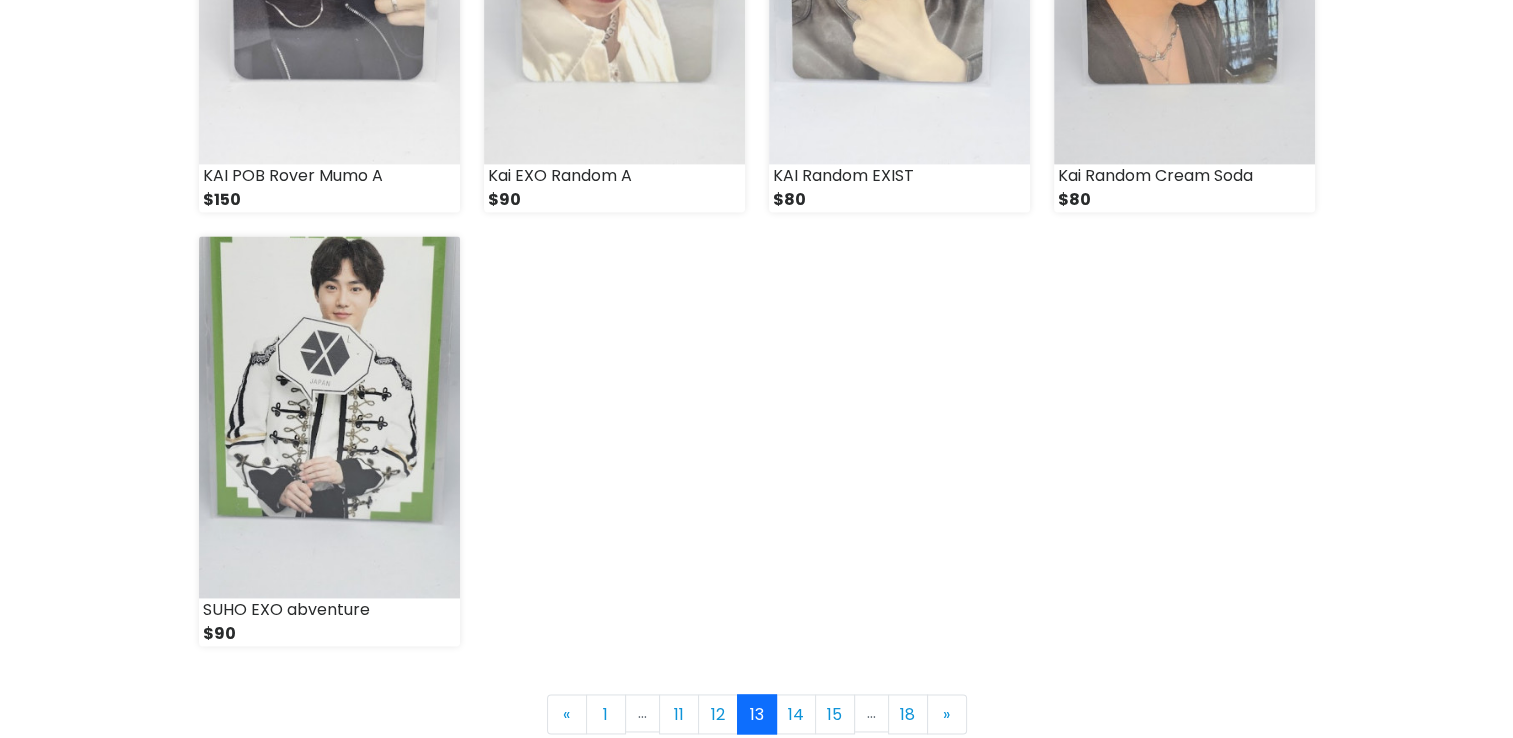 scroll, scrollTop: 2668, scrollLeft: 0, axis: vertical 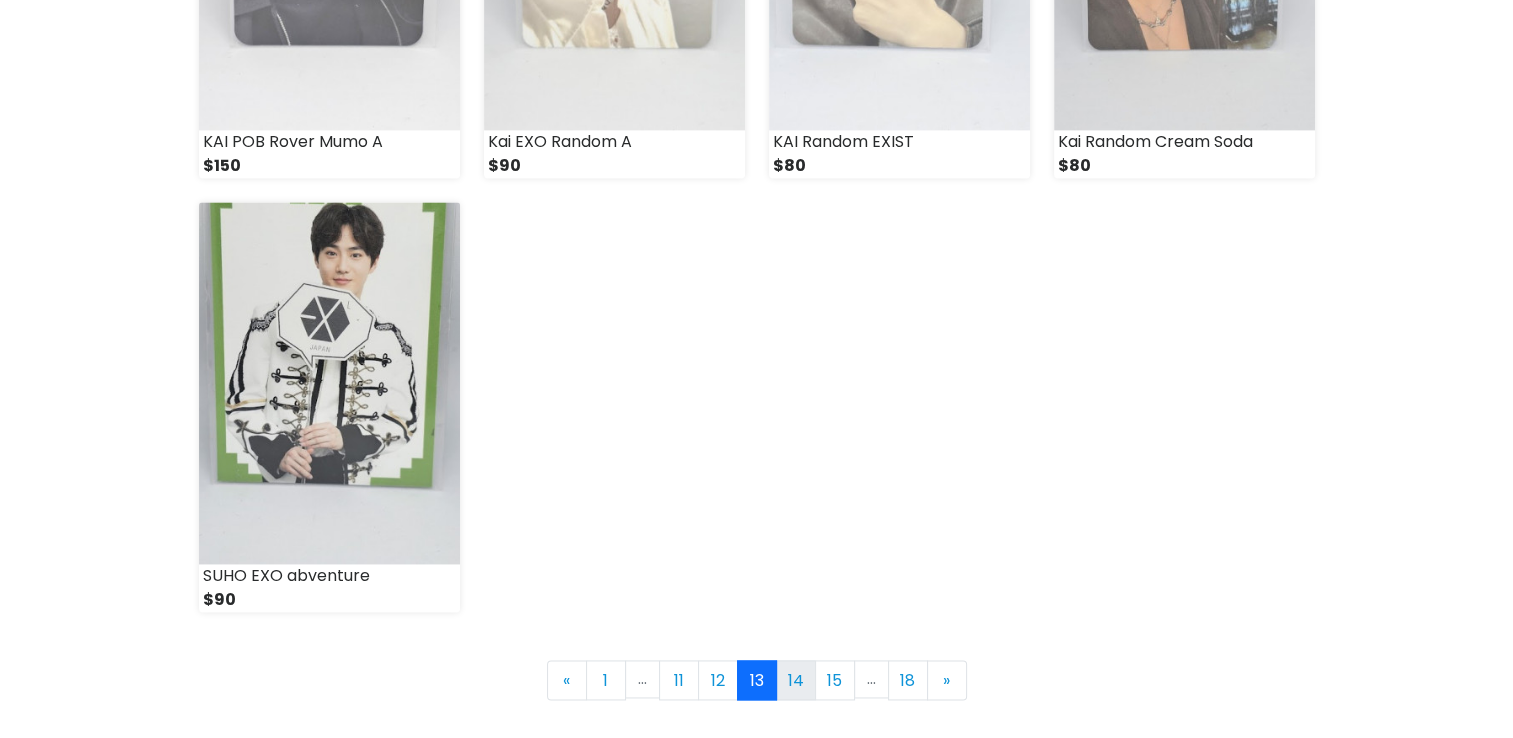 click on "14" at bounding box center [796, 680] 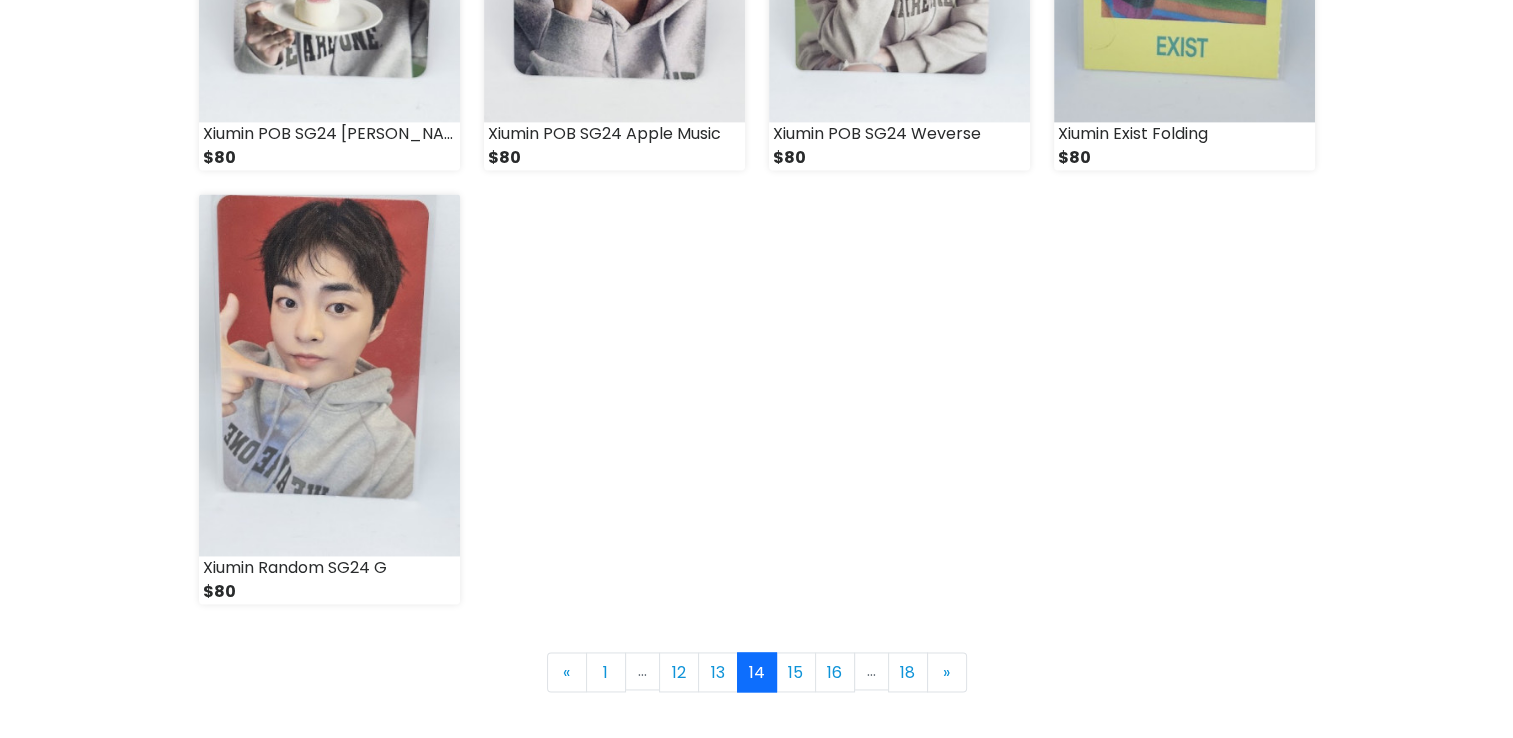 scroll, scrollTop: 2728, scrollLeft: 0, axis: vertical 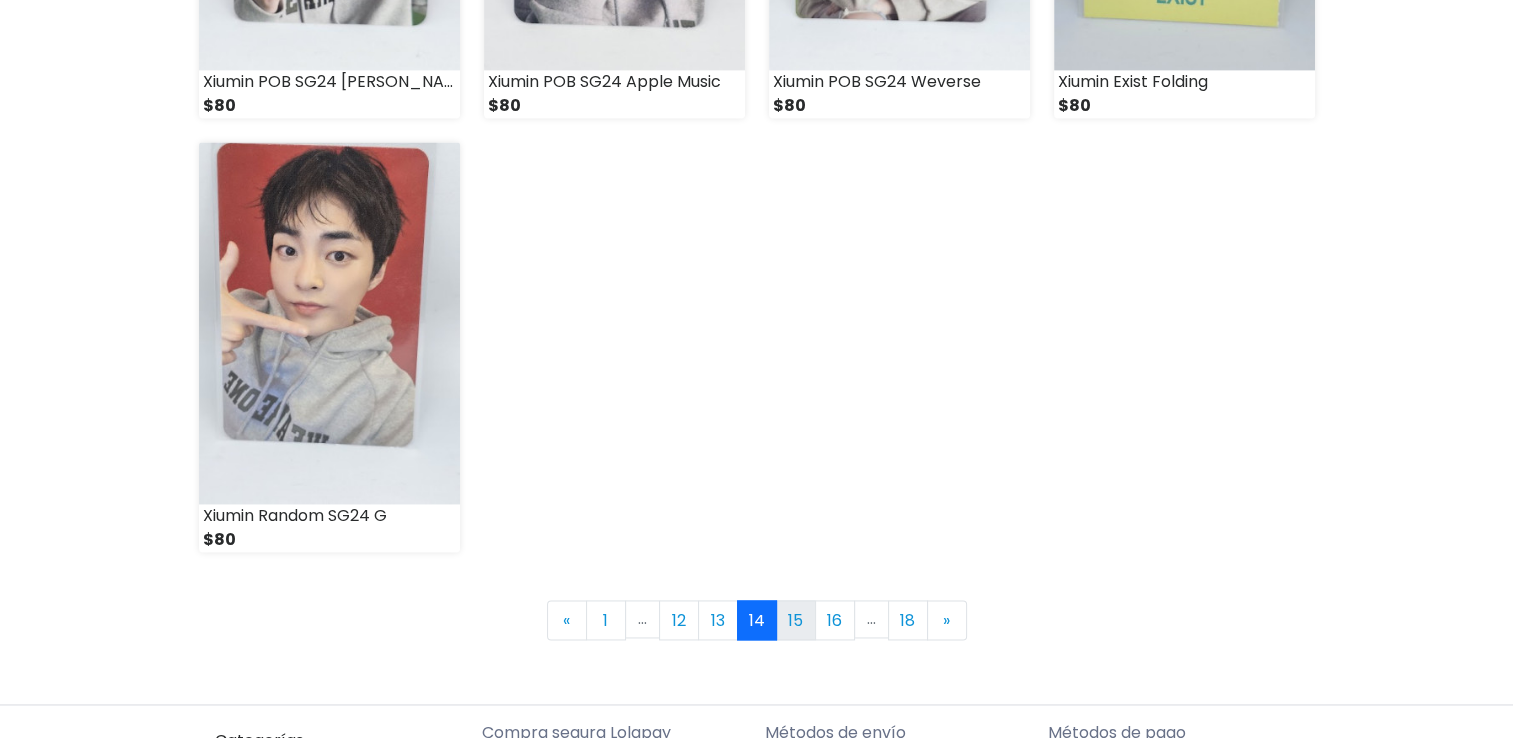 click on "15" at bounding box center (796, 620) 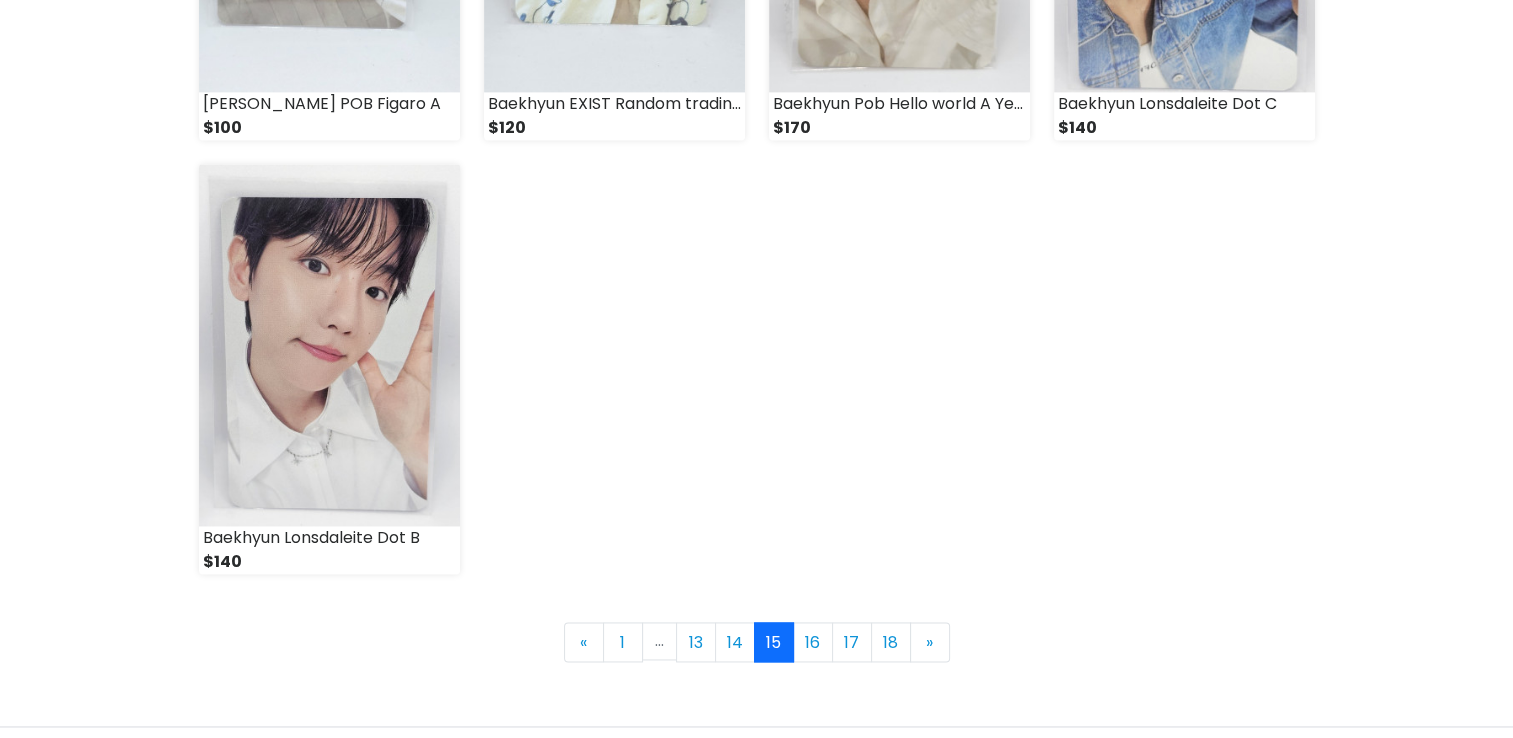 scroll, scrollTop: 2707, scrollLeft: 0, axis: vertical 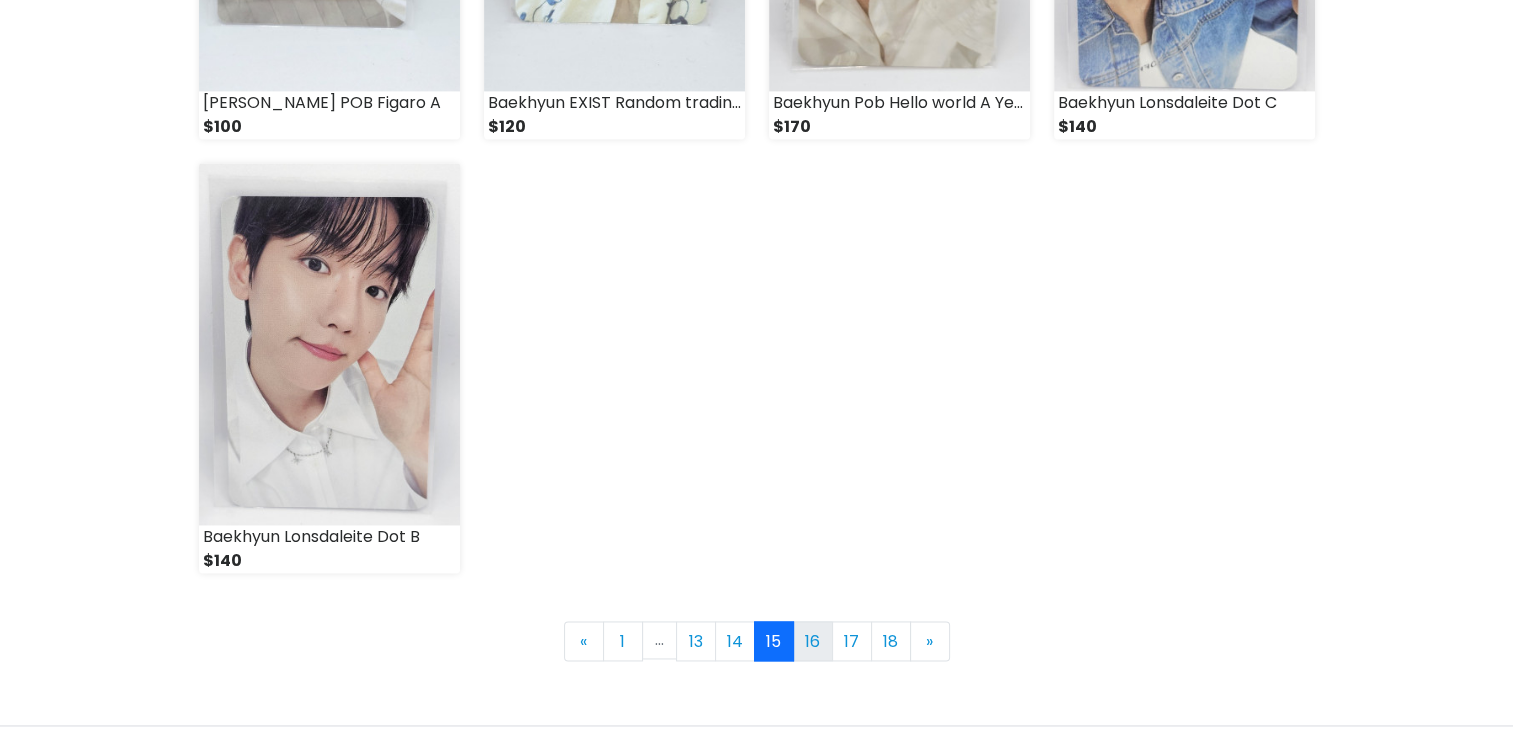 click on "16" at bounding box center (813, 641) 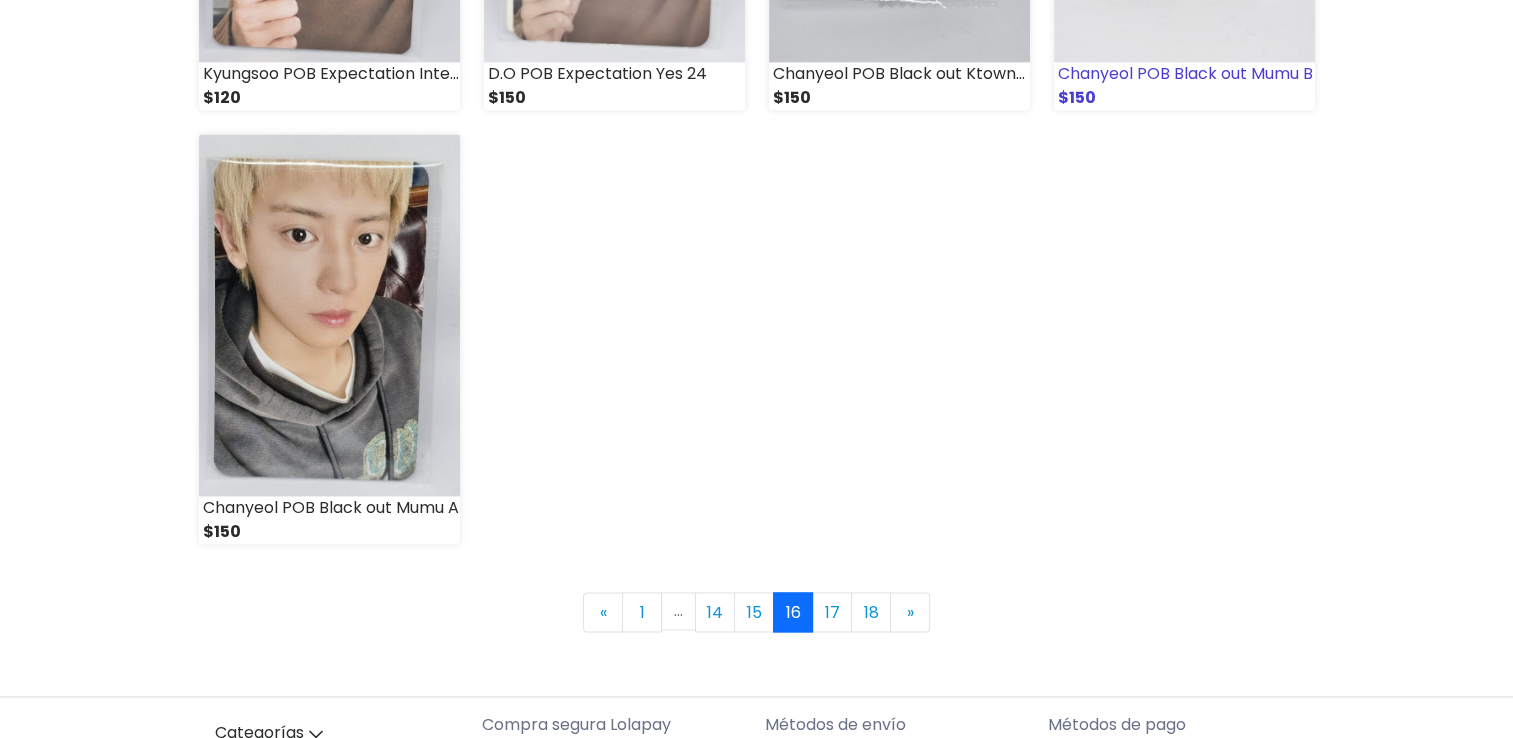 scroll, scrollTop: 2719, scrollLeft: 0, axis: vertical 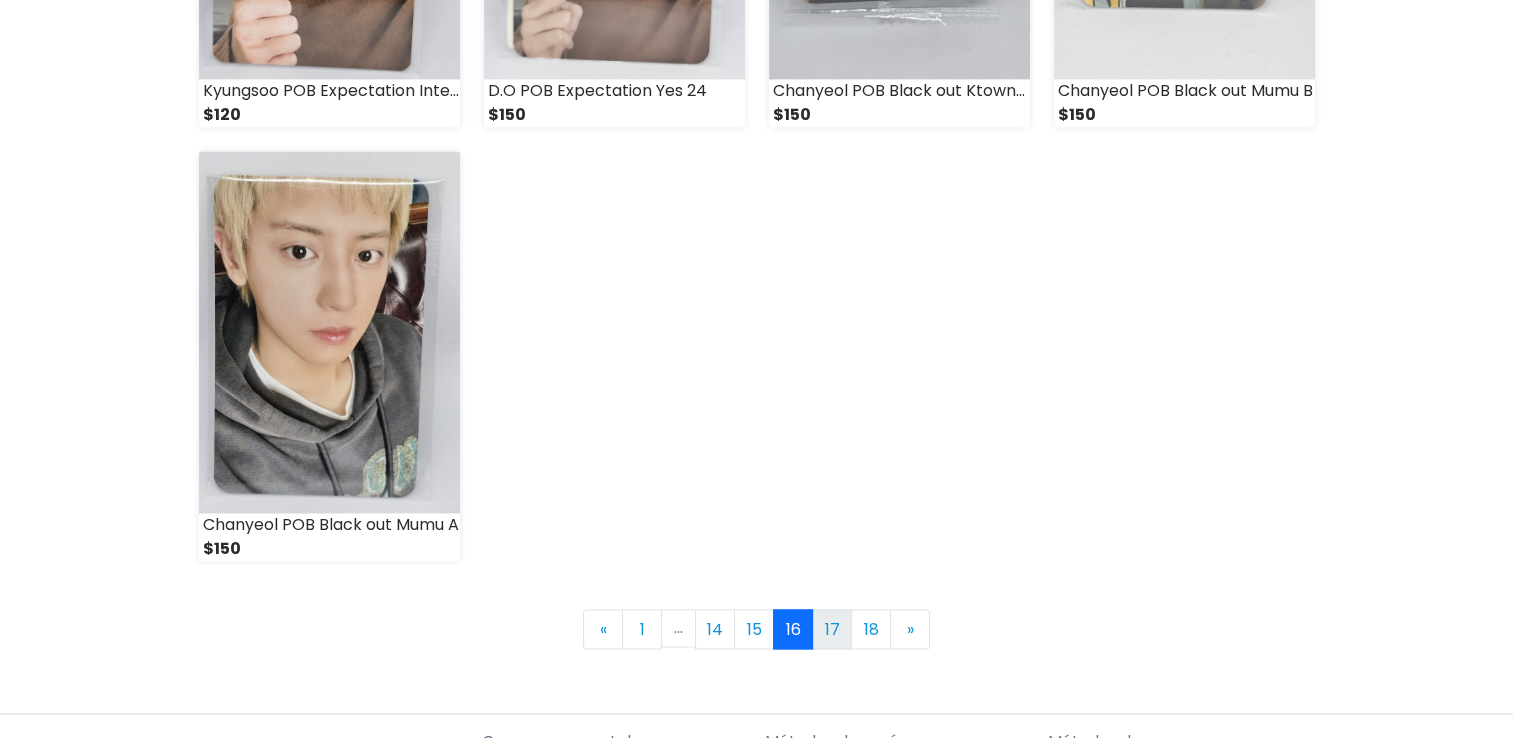 click on "17" at bounding box center (832, 629) 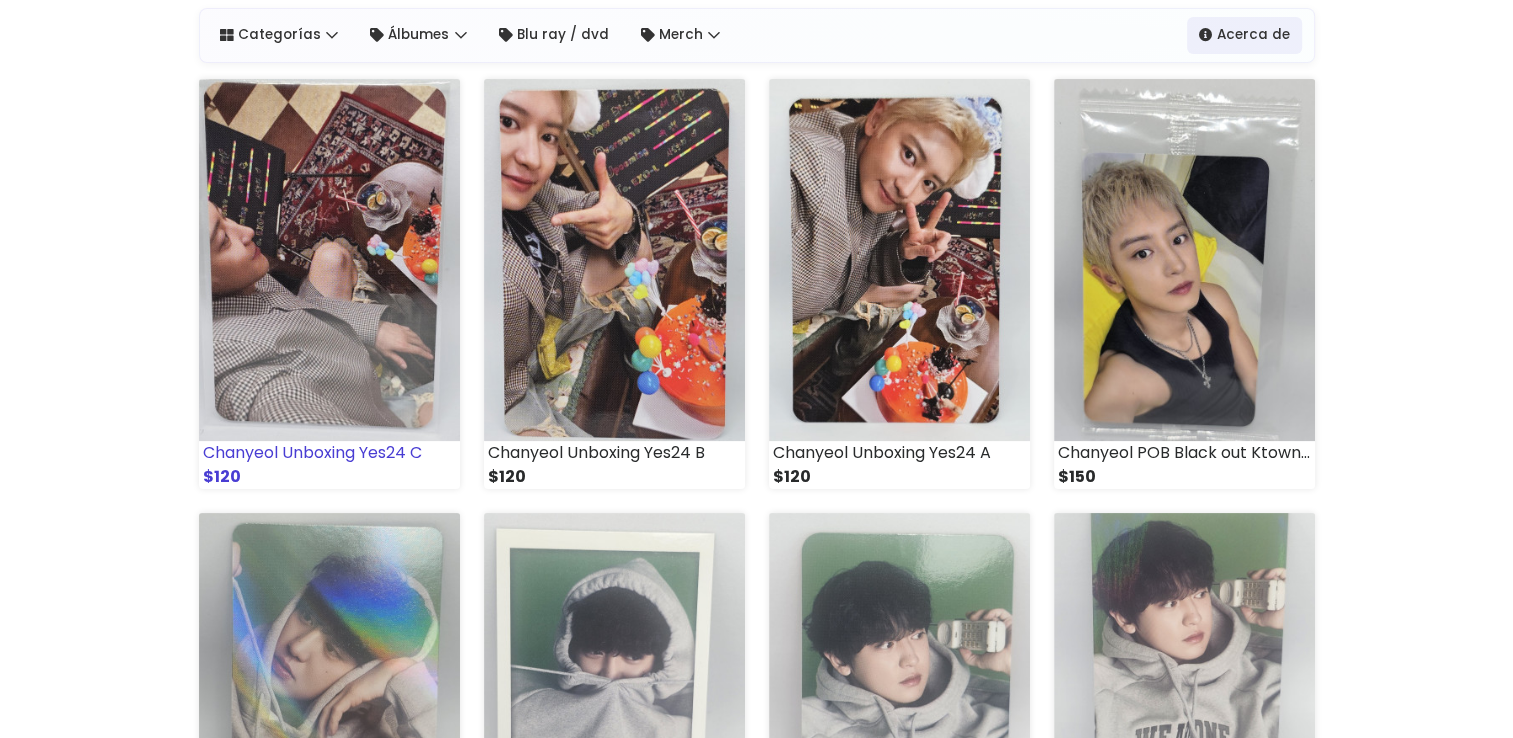 scroll, scrollTop: 188, scrollLeft: 0, axis: vertical 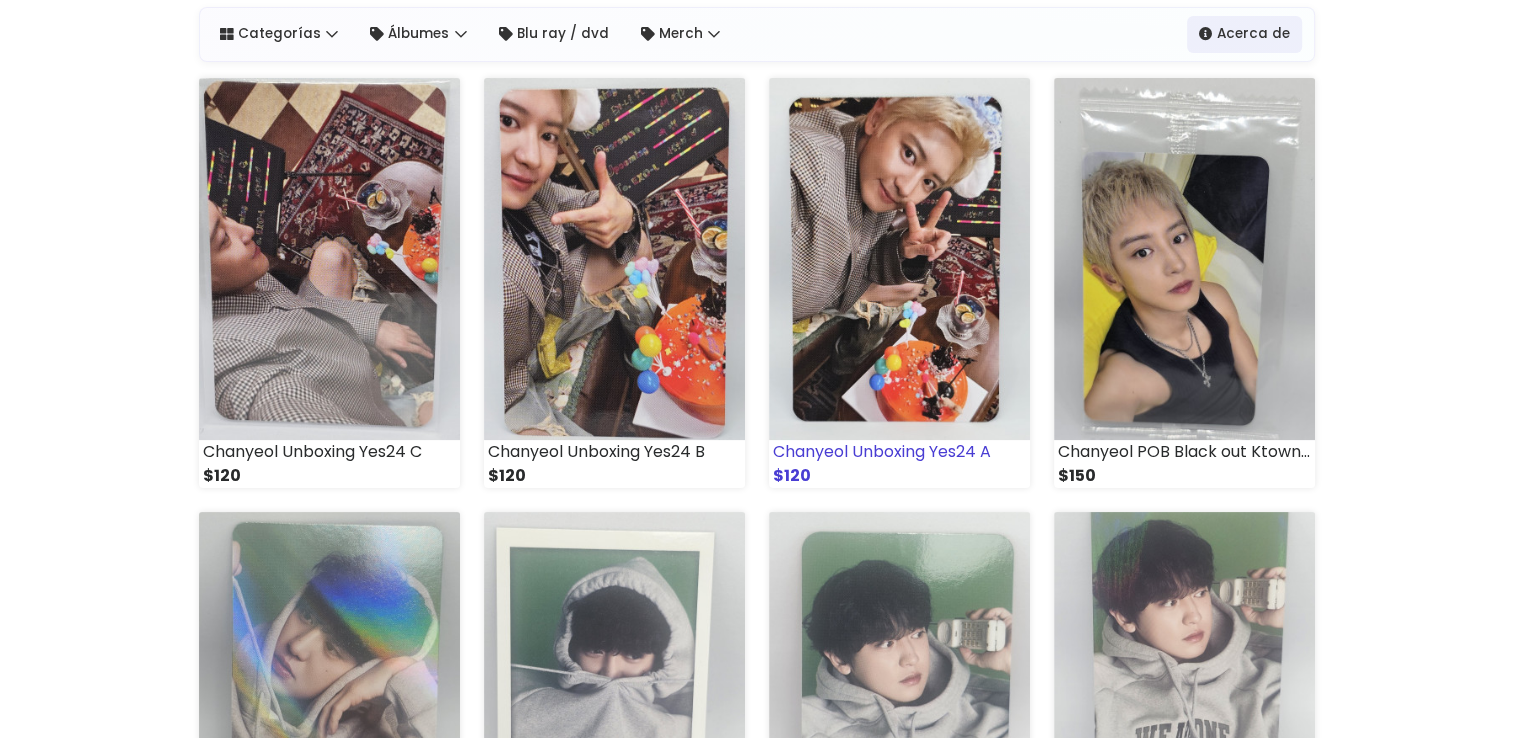 click at bounding box center [899, 259] 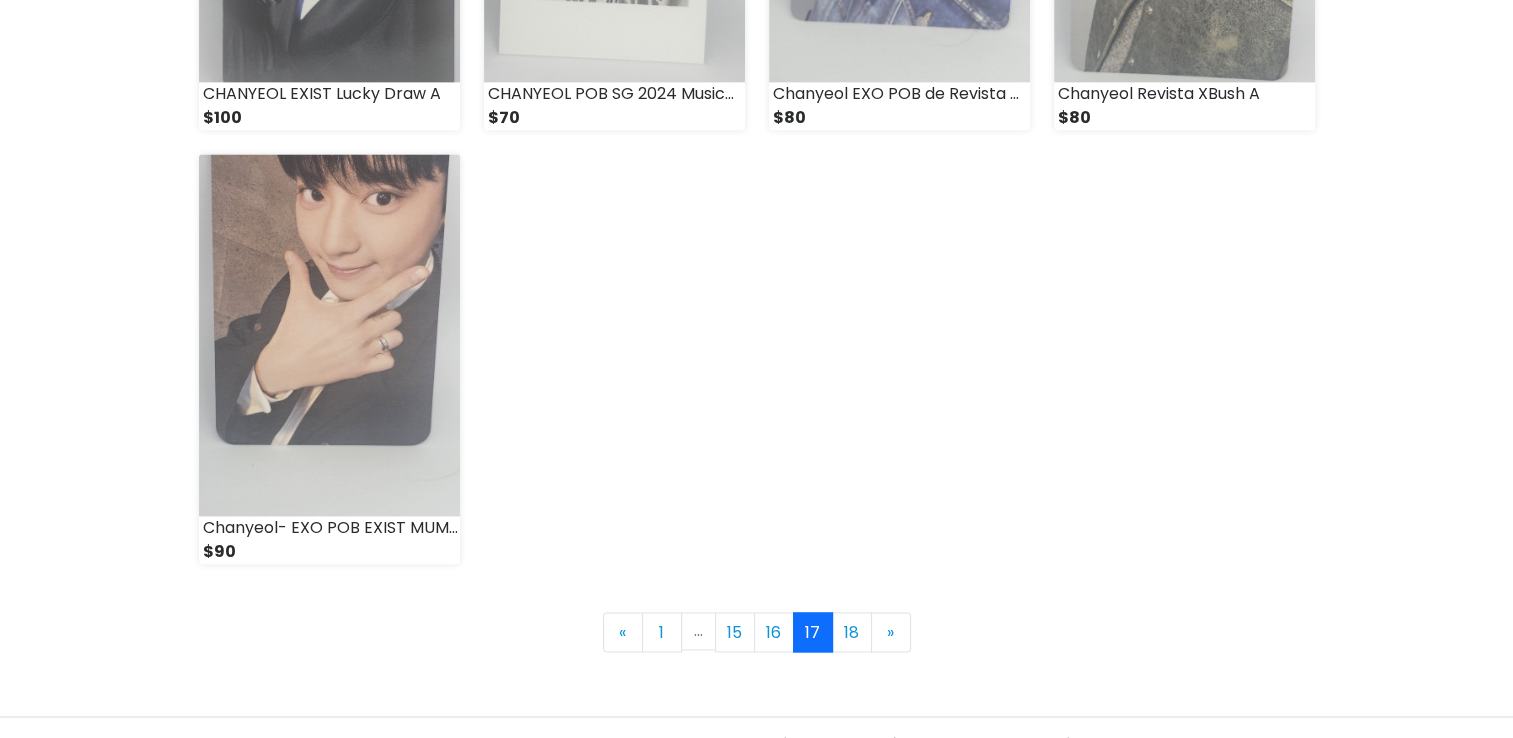 scroll, scrollTop: 2716, scrollLeft: 0, axis: vertical 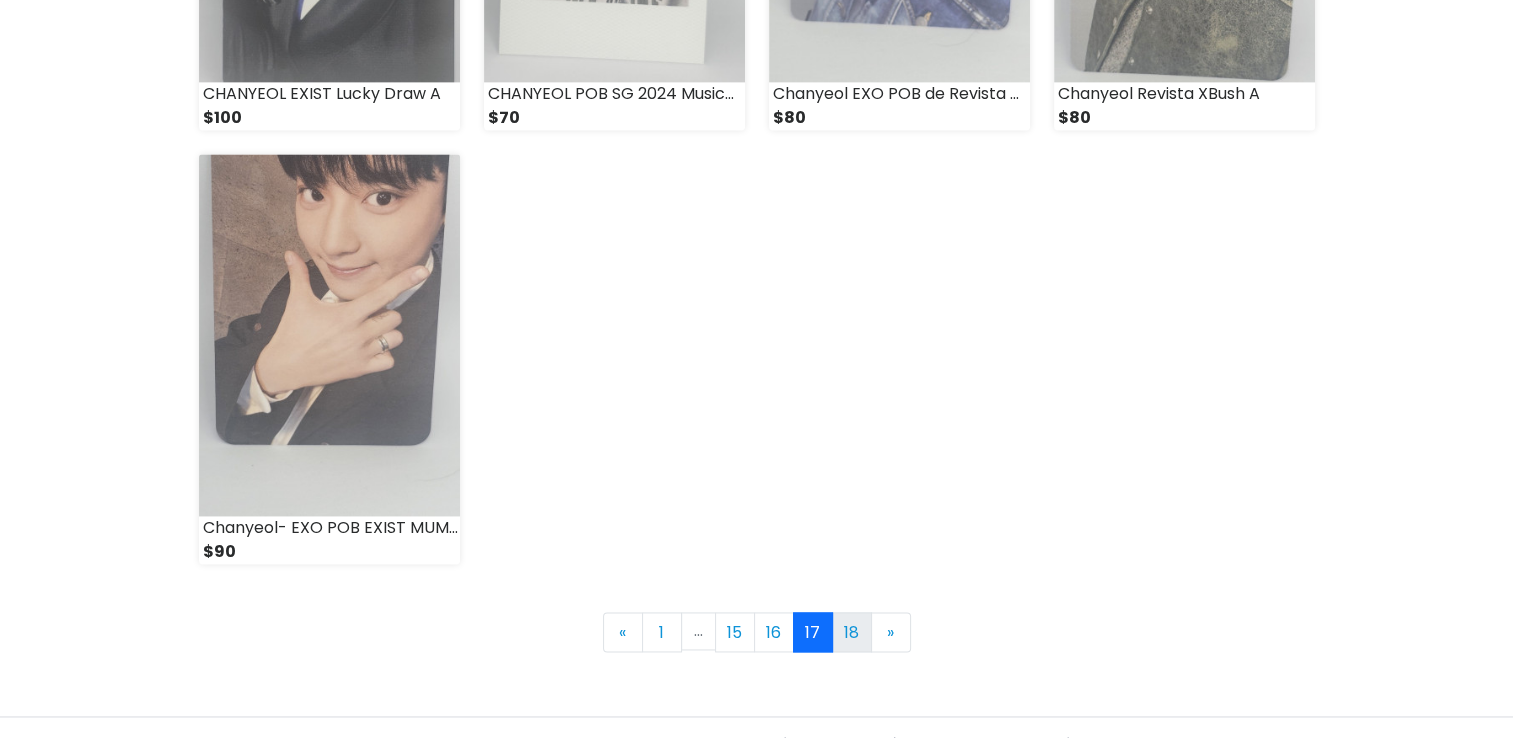 click on "18" at bounding box center (852, 632) 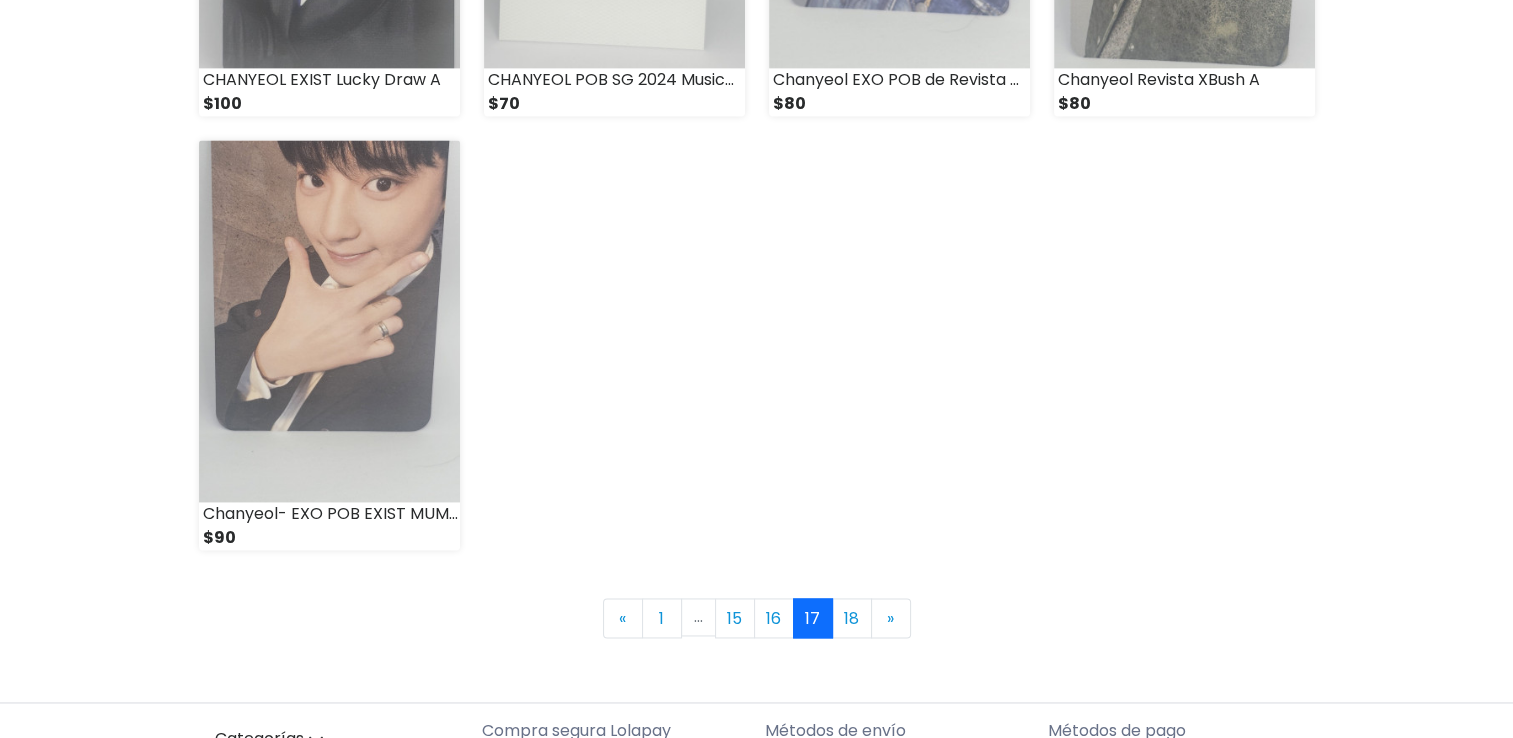 scroll, scrollTop: 2731, scrollLeft: 0, axis: vertical 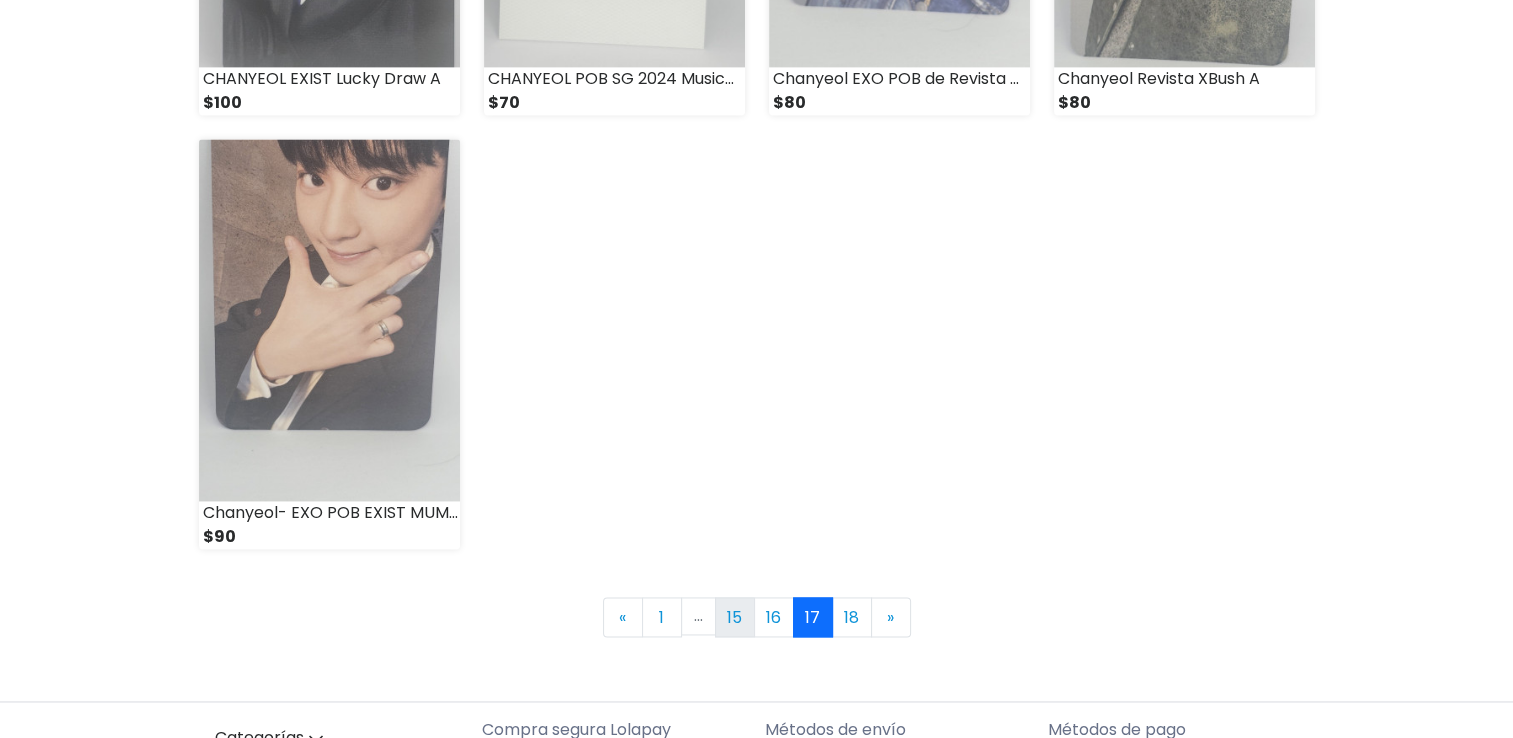 click on "15" at bounding box center (735, 617) 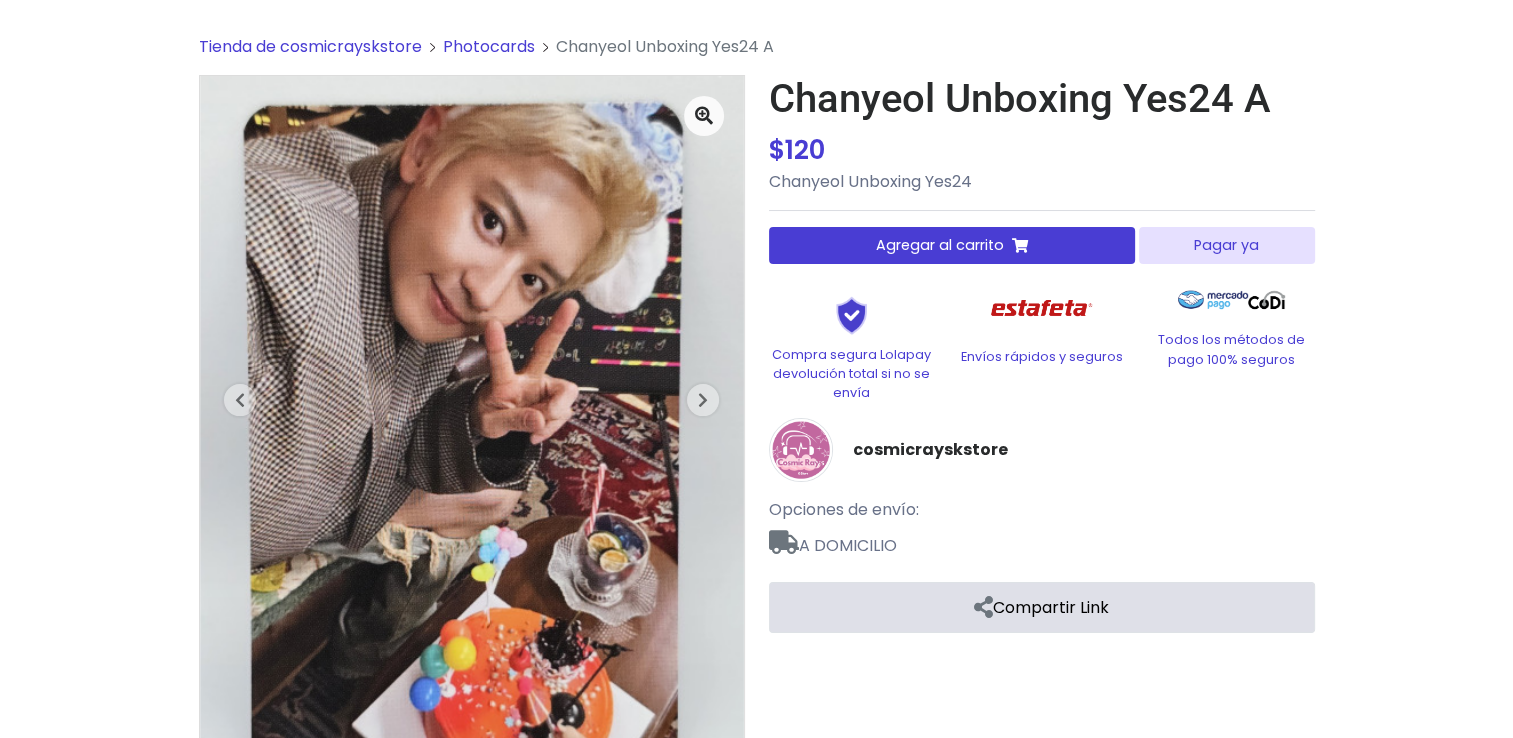 scroll, scrollTop: 0, scrollLeft: 0, axis: both 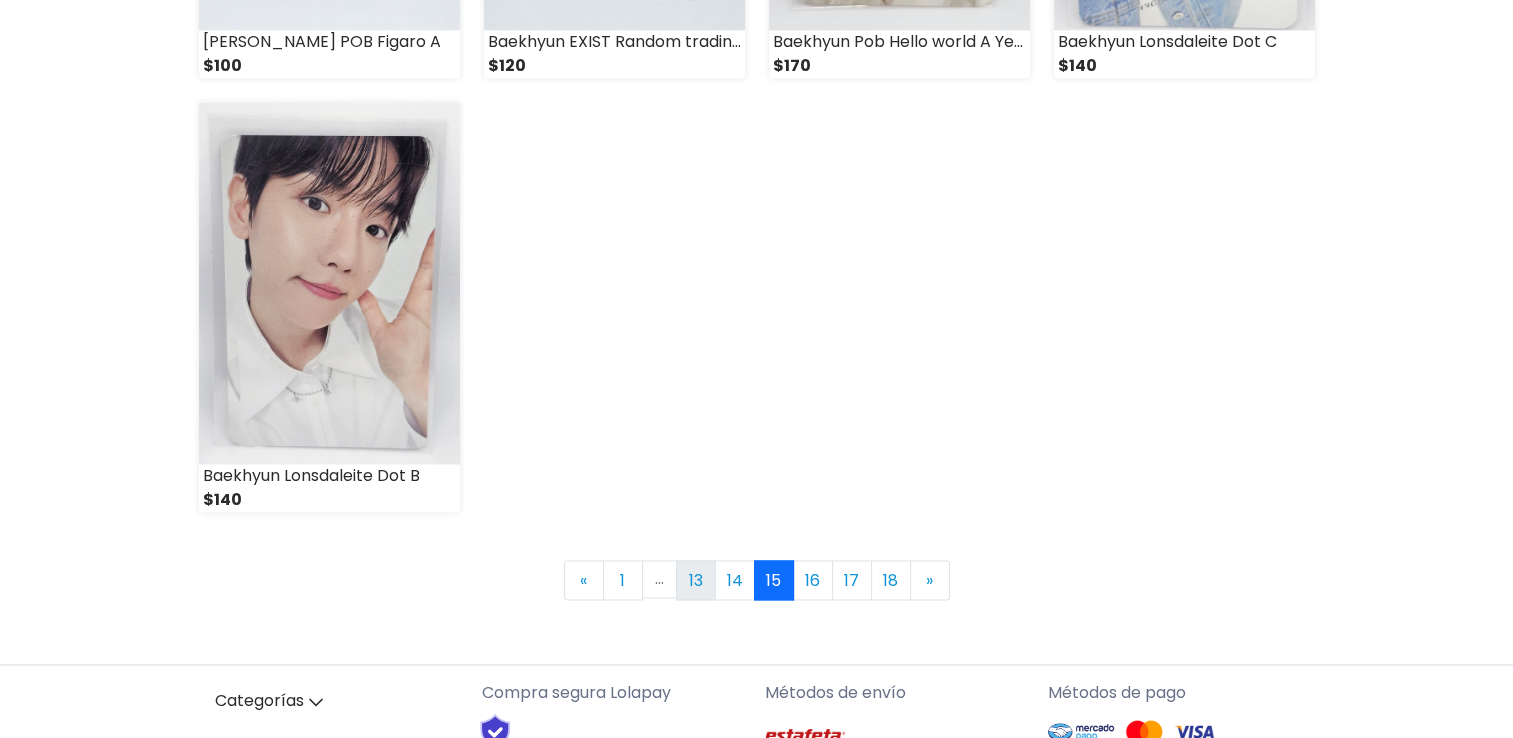 click on "13" at bounding box center (696, 580) 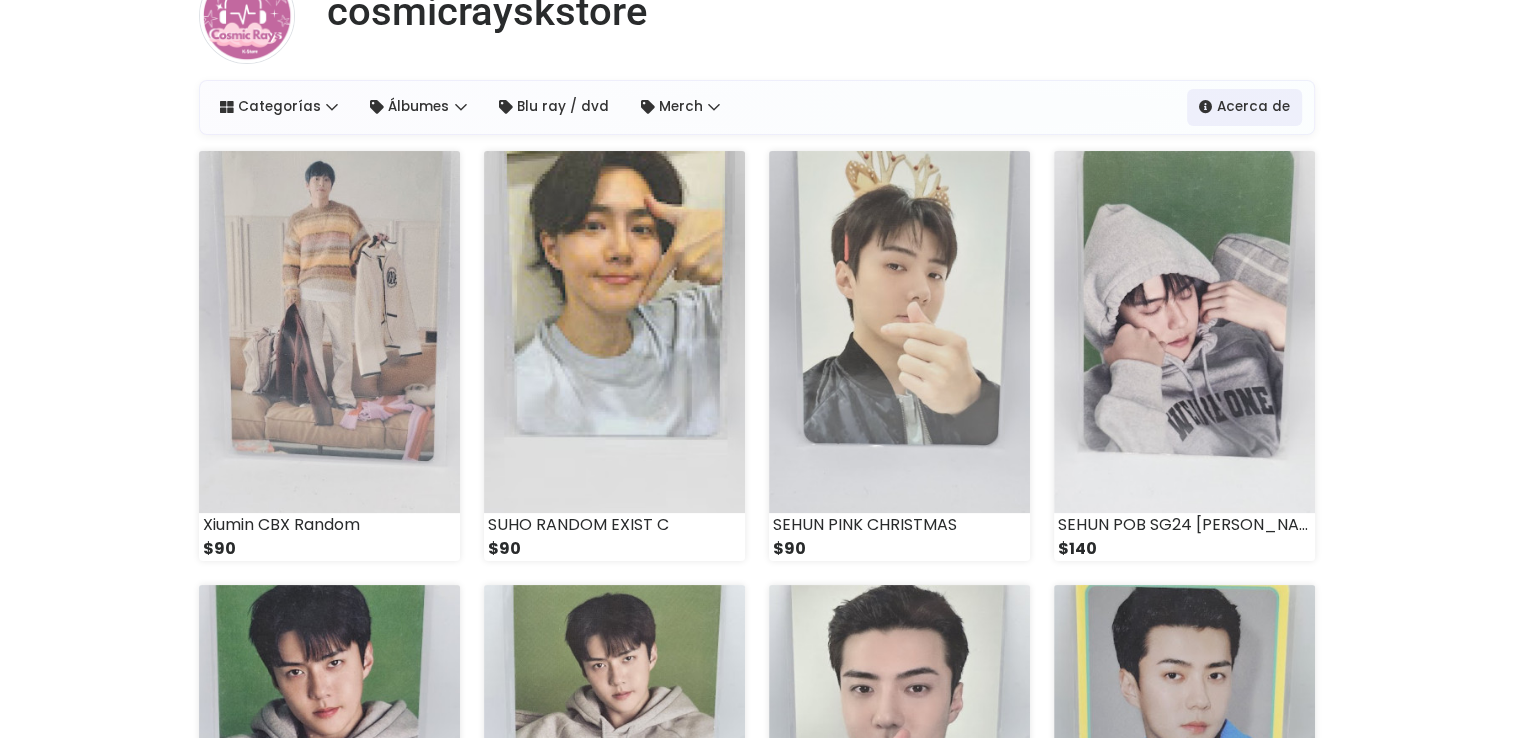 scroll, scrollTop: 0, scrollLeft: 0, axis: both 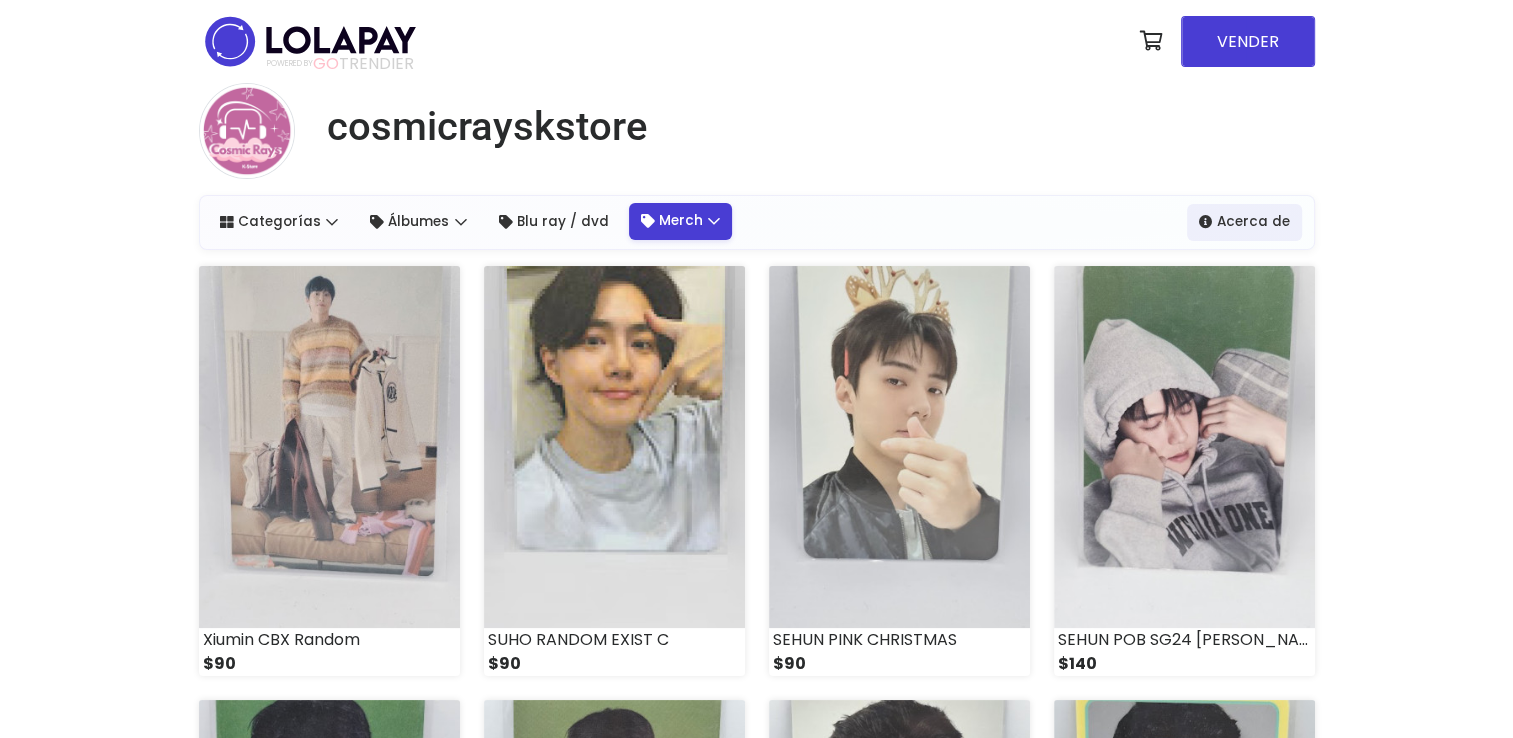 click on "Merch" at bounding box center [681, 221] 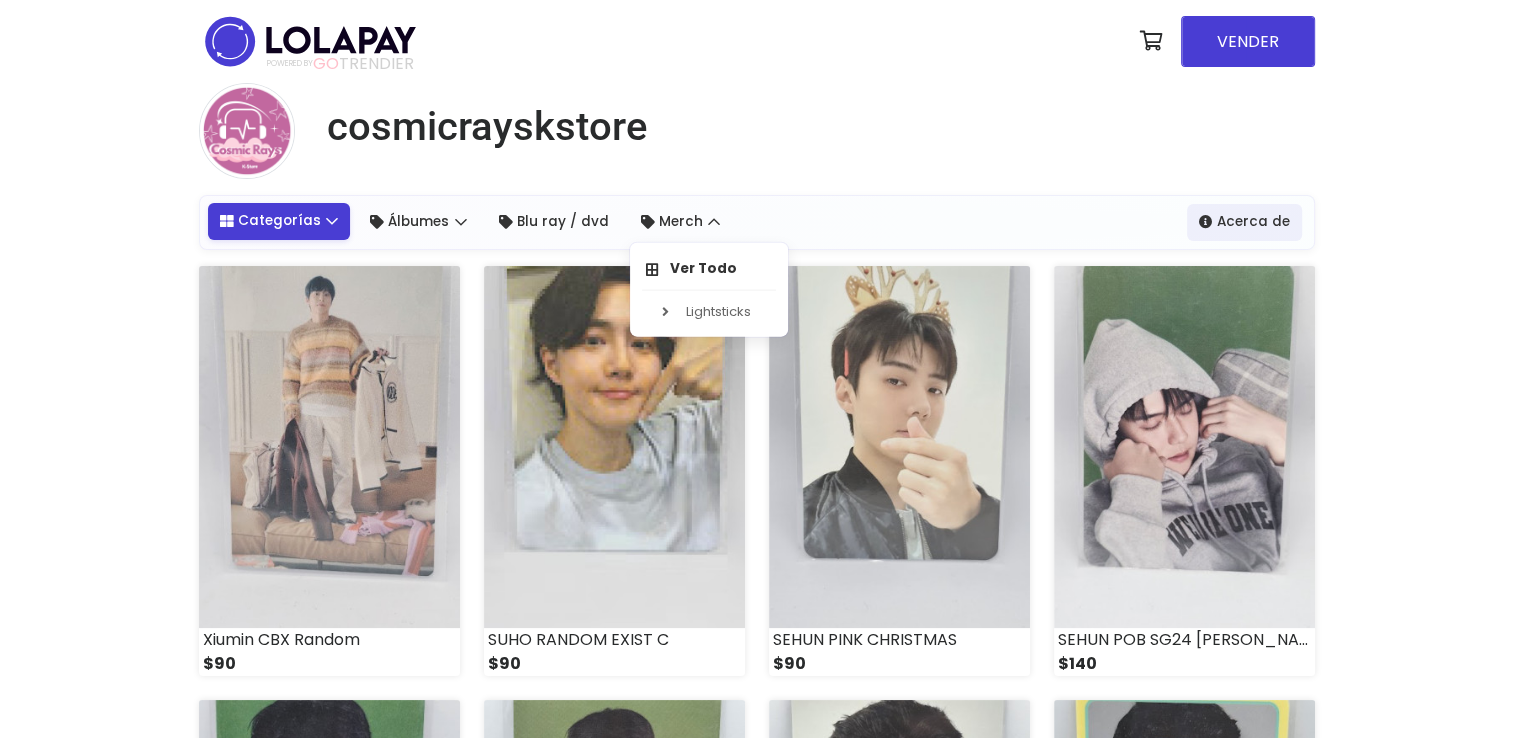 click on "Categorías" at bounding box center [279, 221] 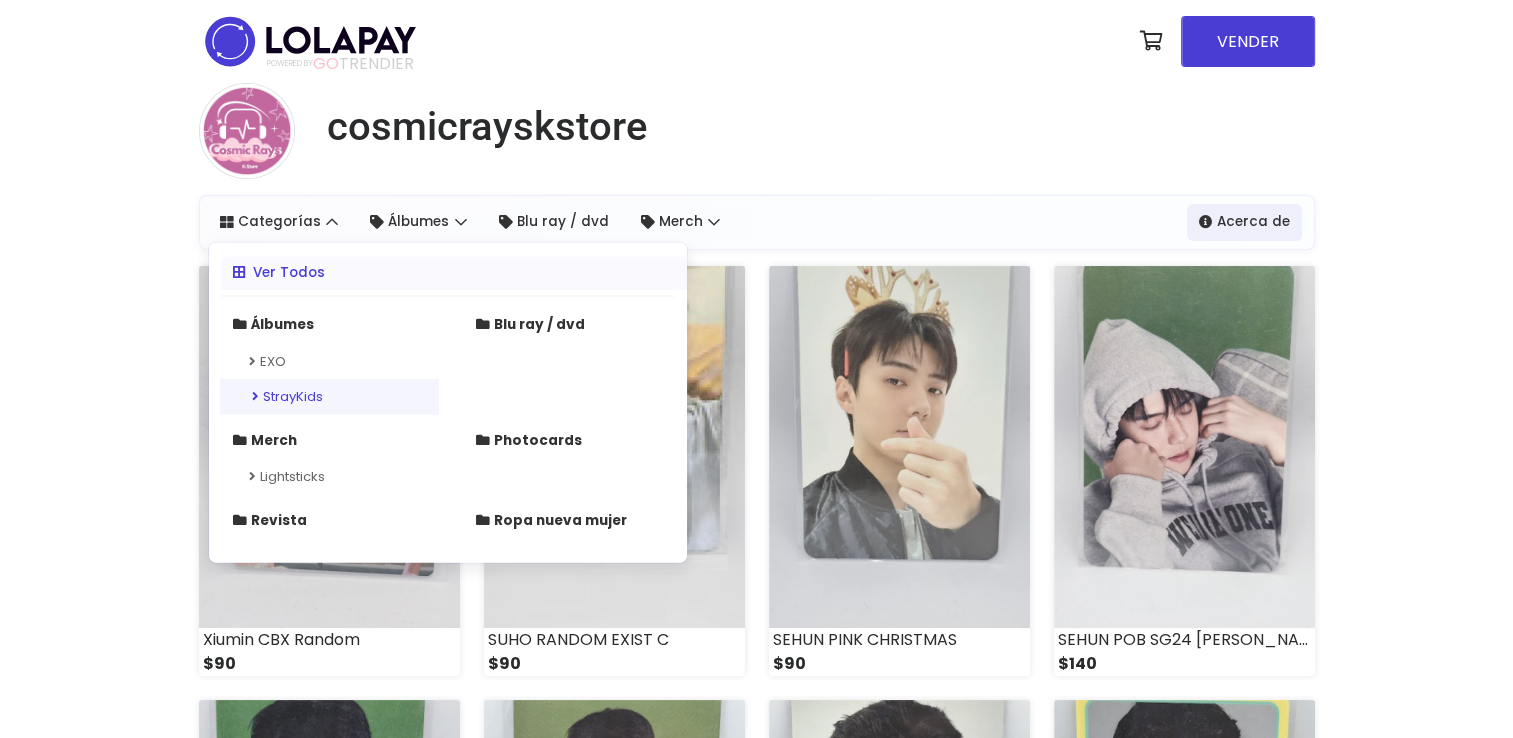 click on "StrayKids" at bounding box center [329, 397] 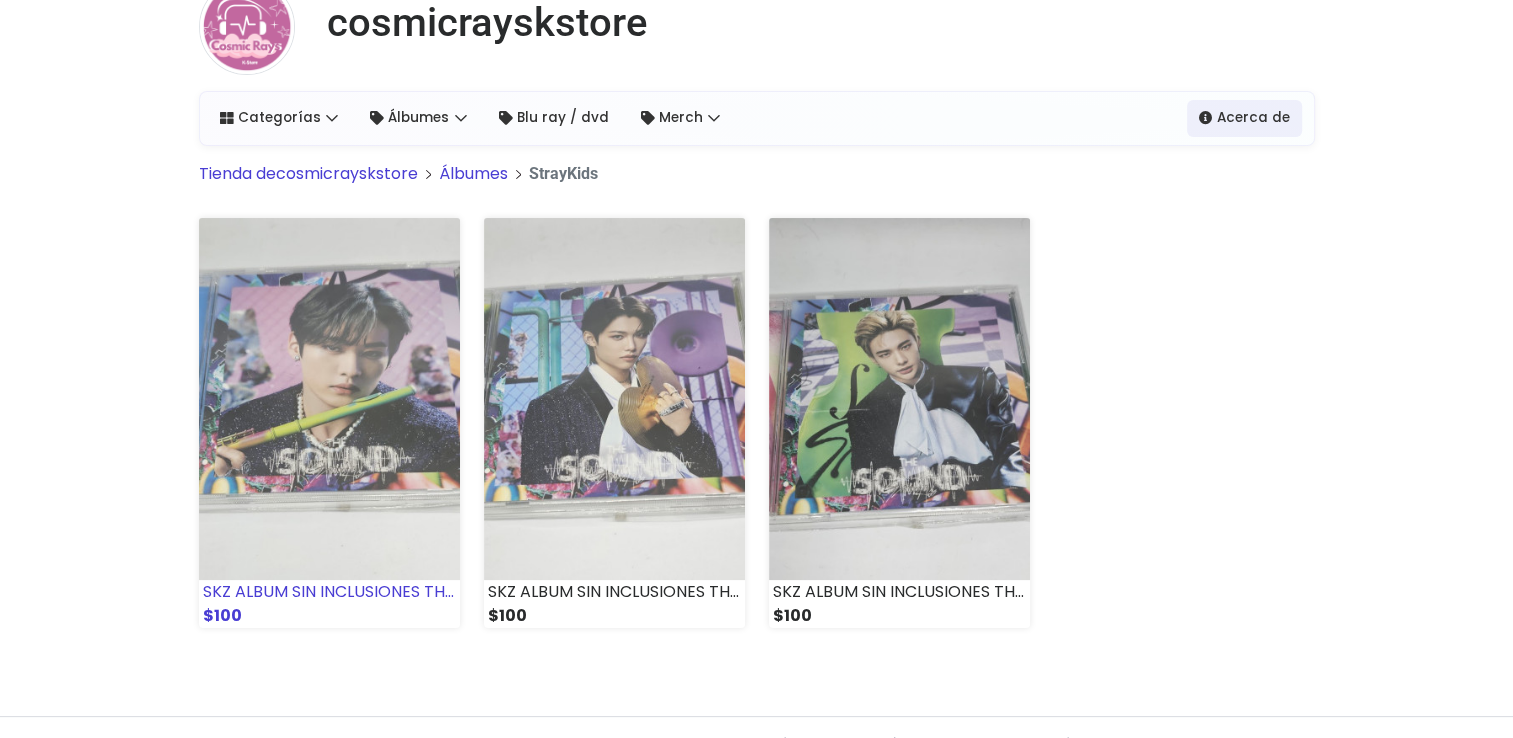 scroll, scrollTop: 108, scrollLeft: 0, axis: vertical 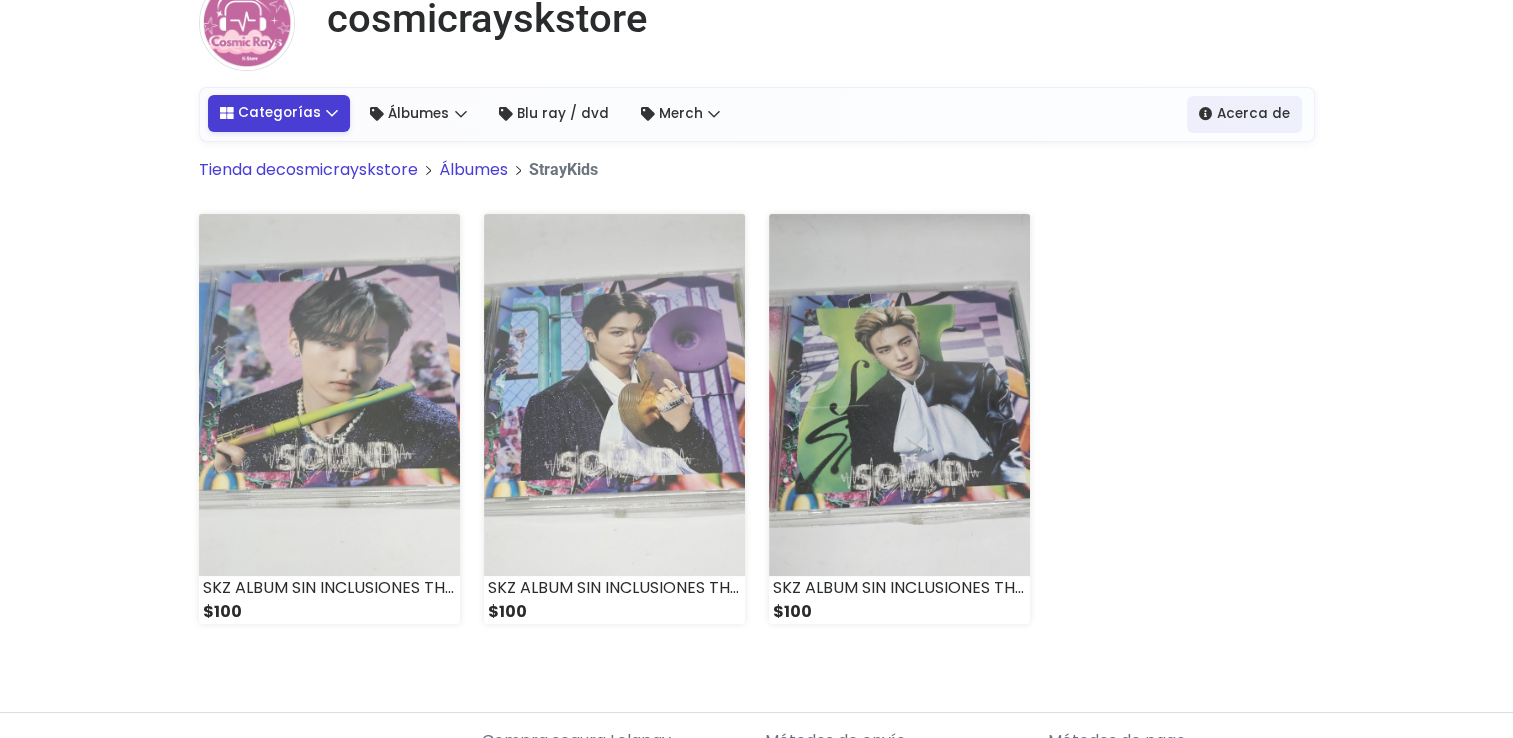 click on "Categorías" at bounding box center [279, 113] 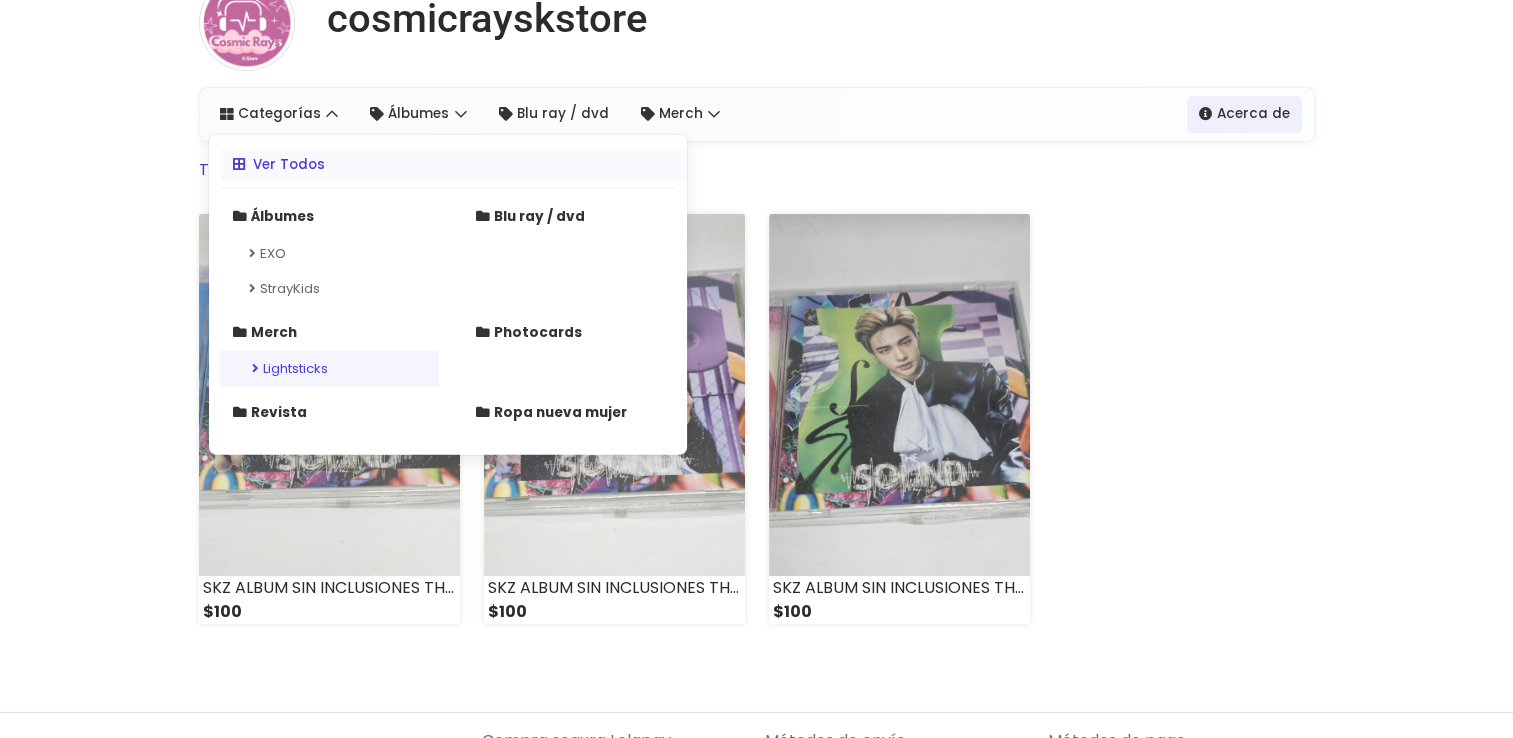 click on "Lightsticks" at bounding box center (329, 369) 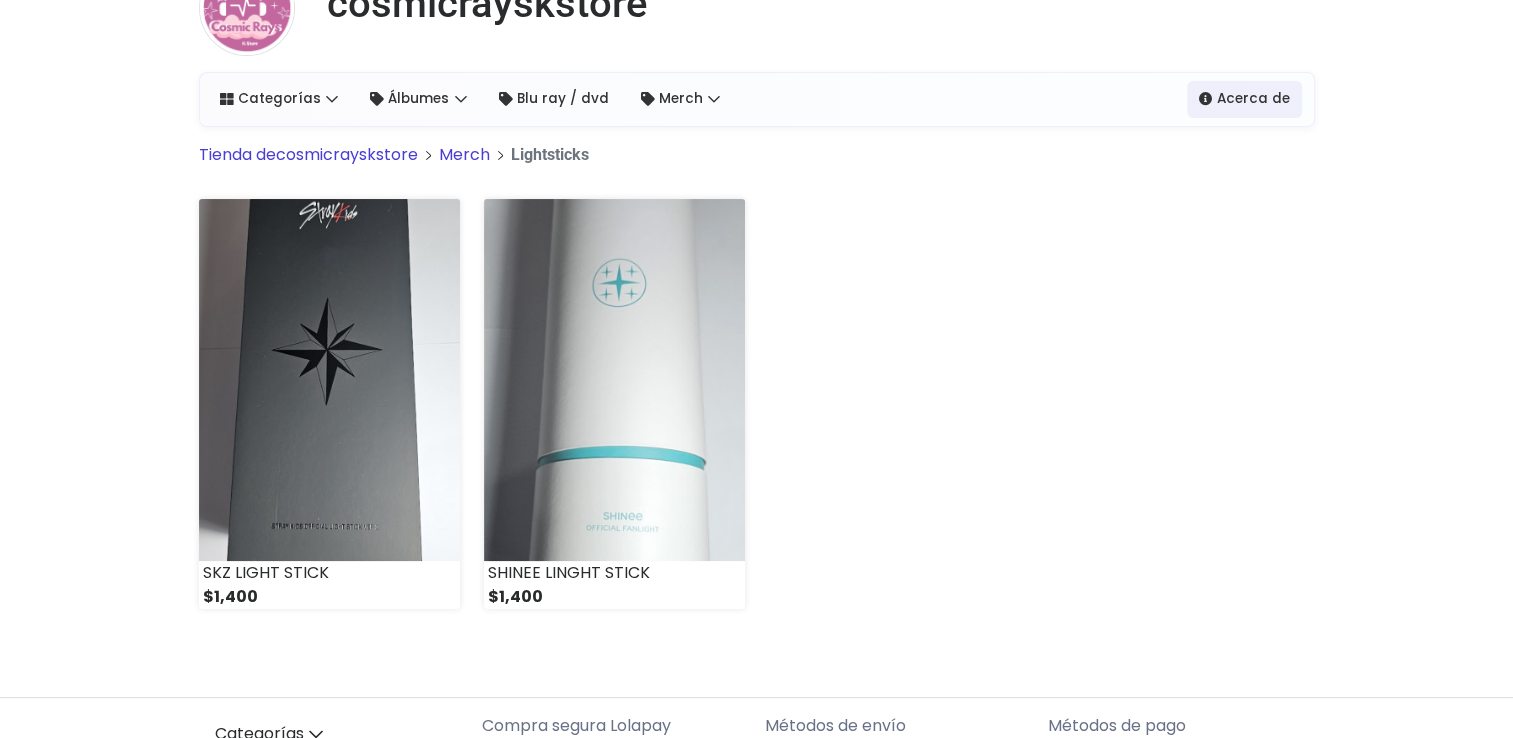scroll, scrollTop: 124, scrollLeft: 0, axis: vertical 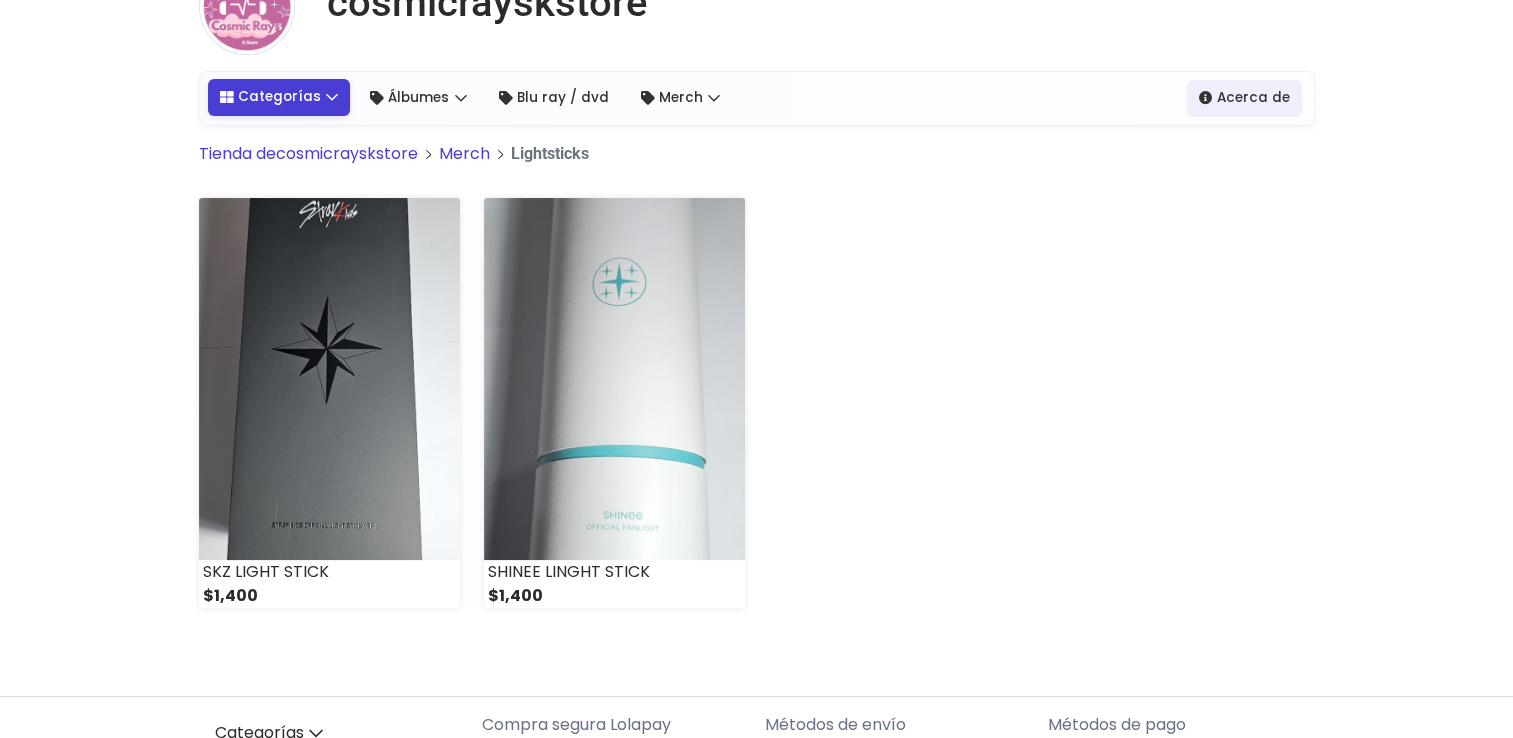 click on "Categorías" at bounding box center (279, 97) 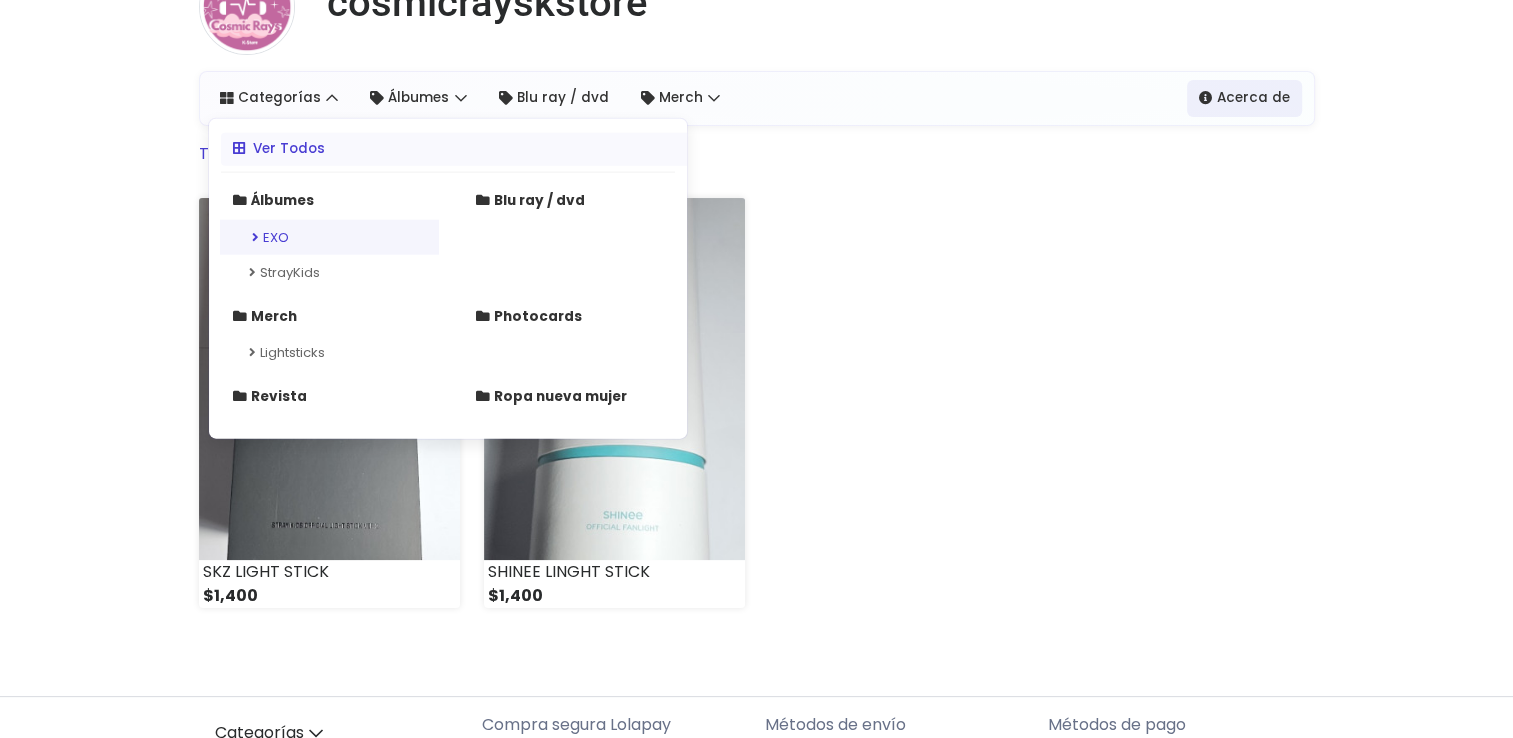 click on "EXO" at bounding box center (329, 237) 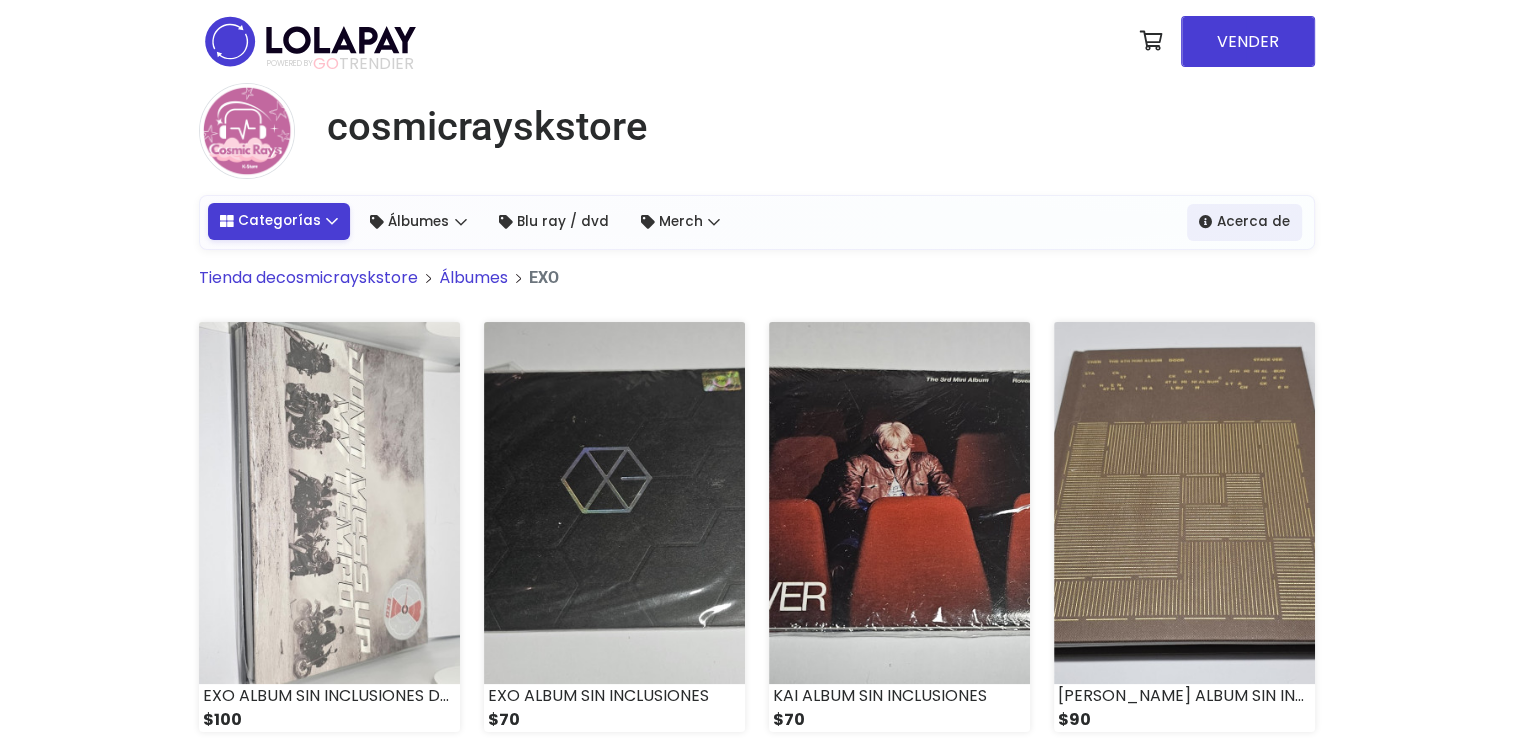 scroll, scrollTop: 0, scrollLeft: 0, axis: both 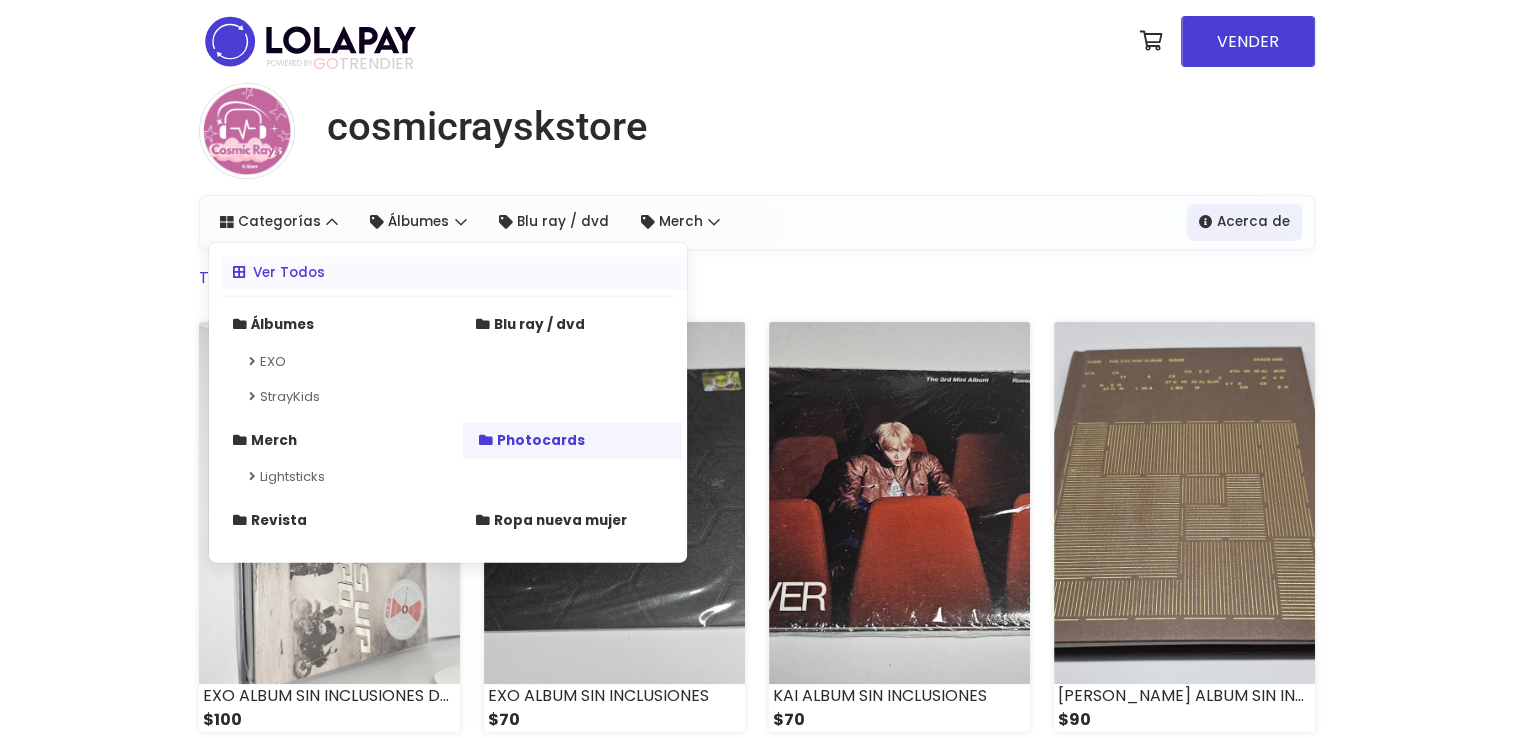 click on "Photocards" at bounding box center (541, 439) 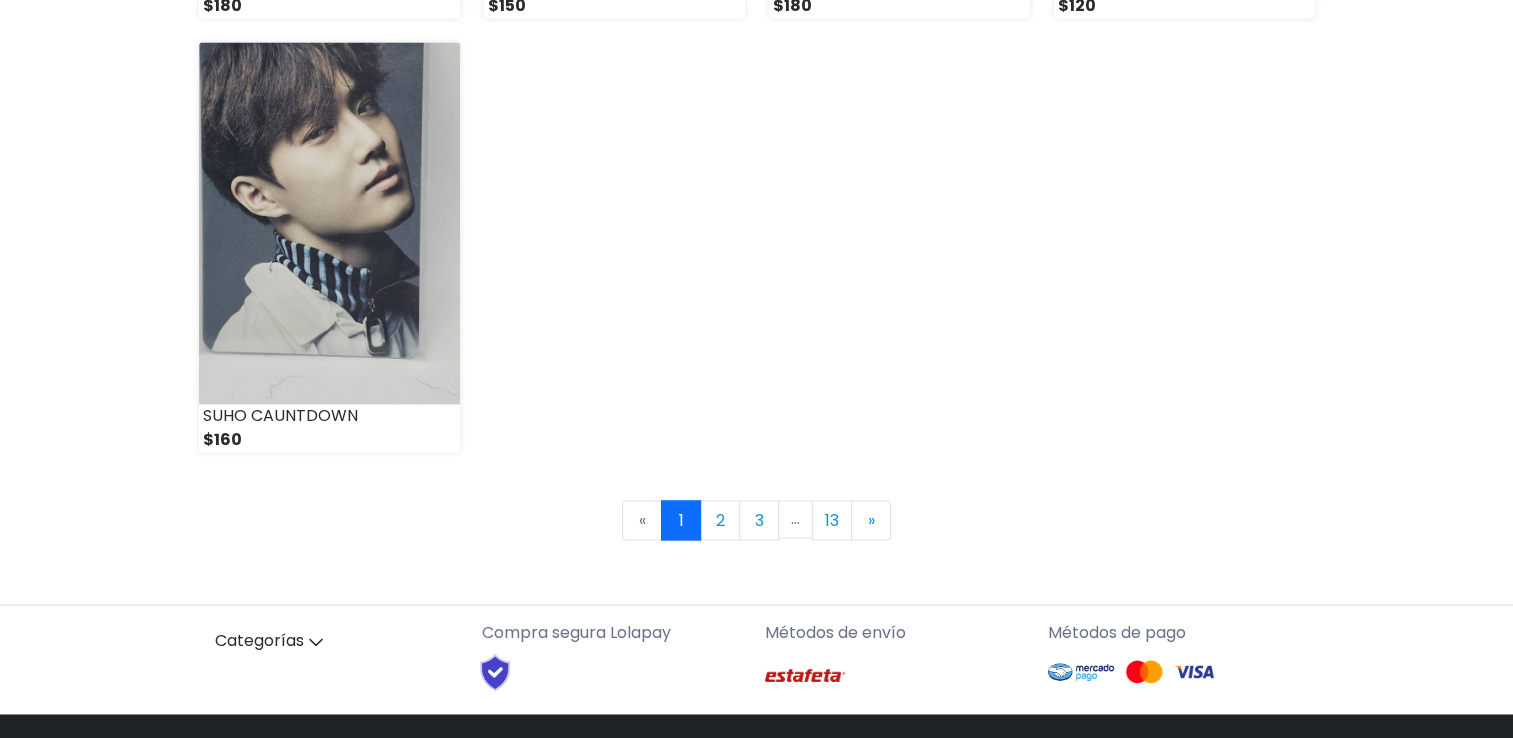 scroll, scrollTop: 2884, scrollLeft: 0, axis: vertical 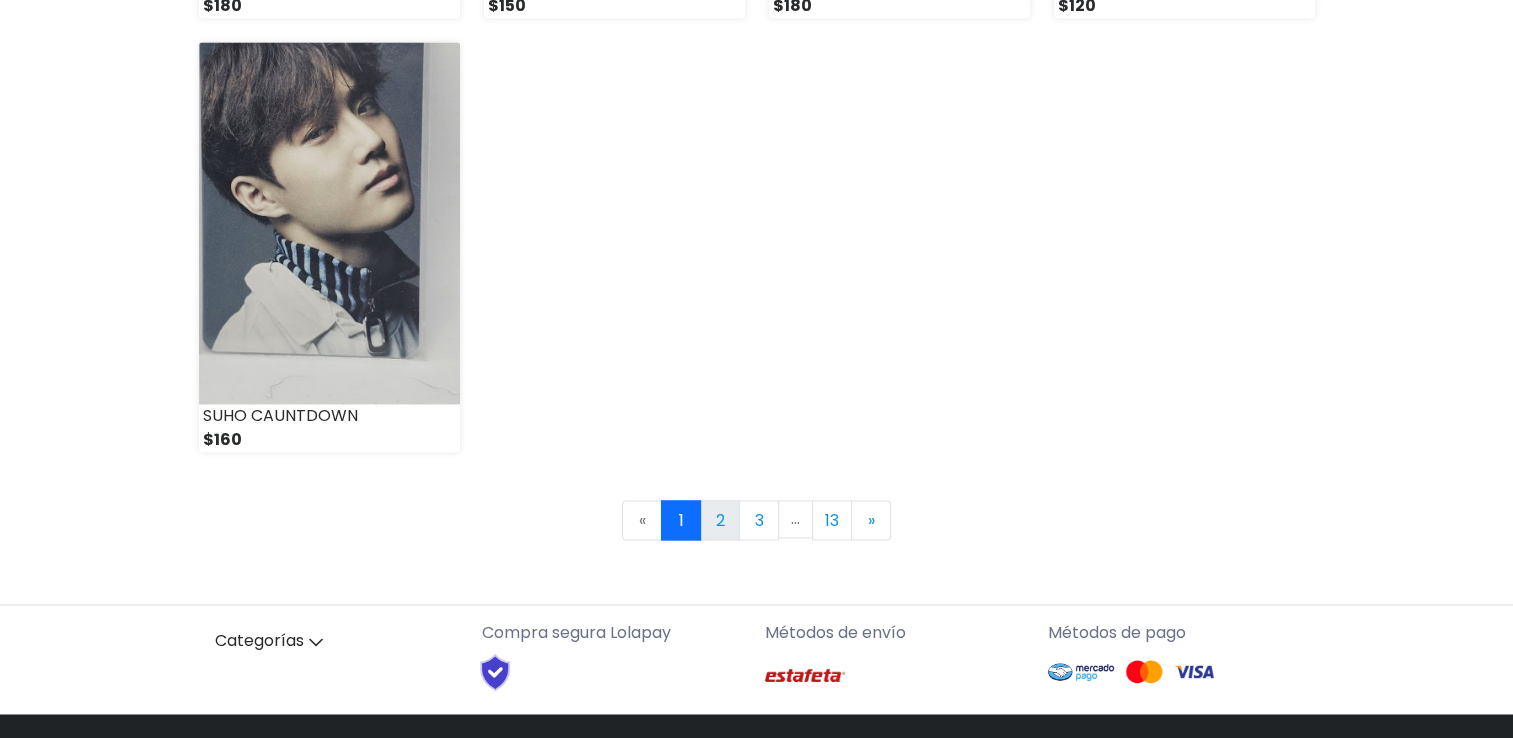 click on "2" at bounding box center [720, 520] 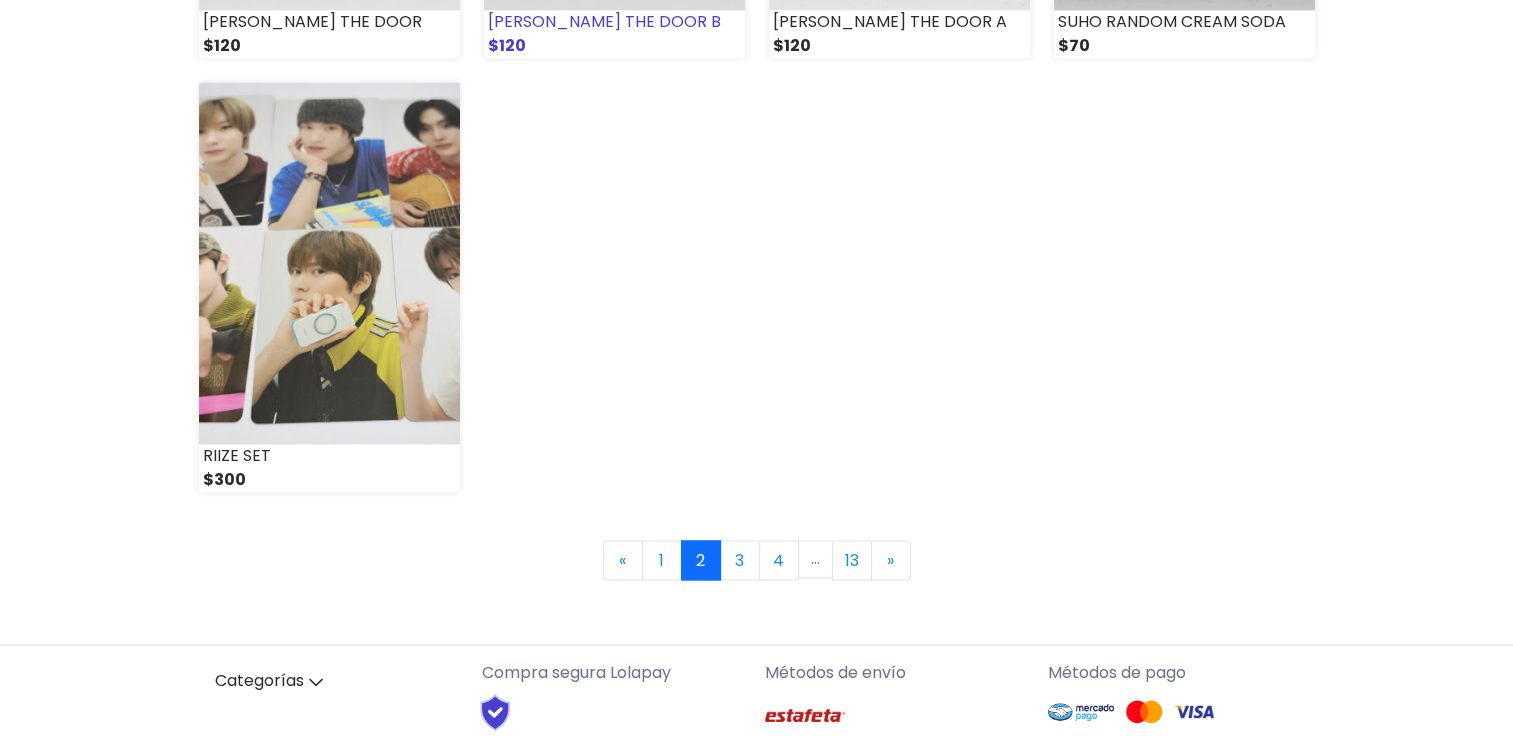scroll, scrollTop: 2844, scrollLeft: 0, axis: vertical 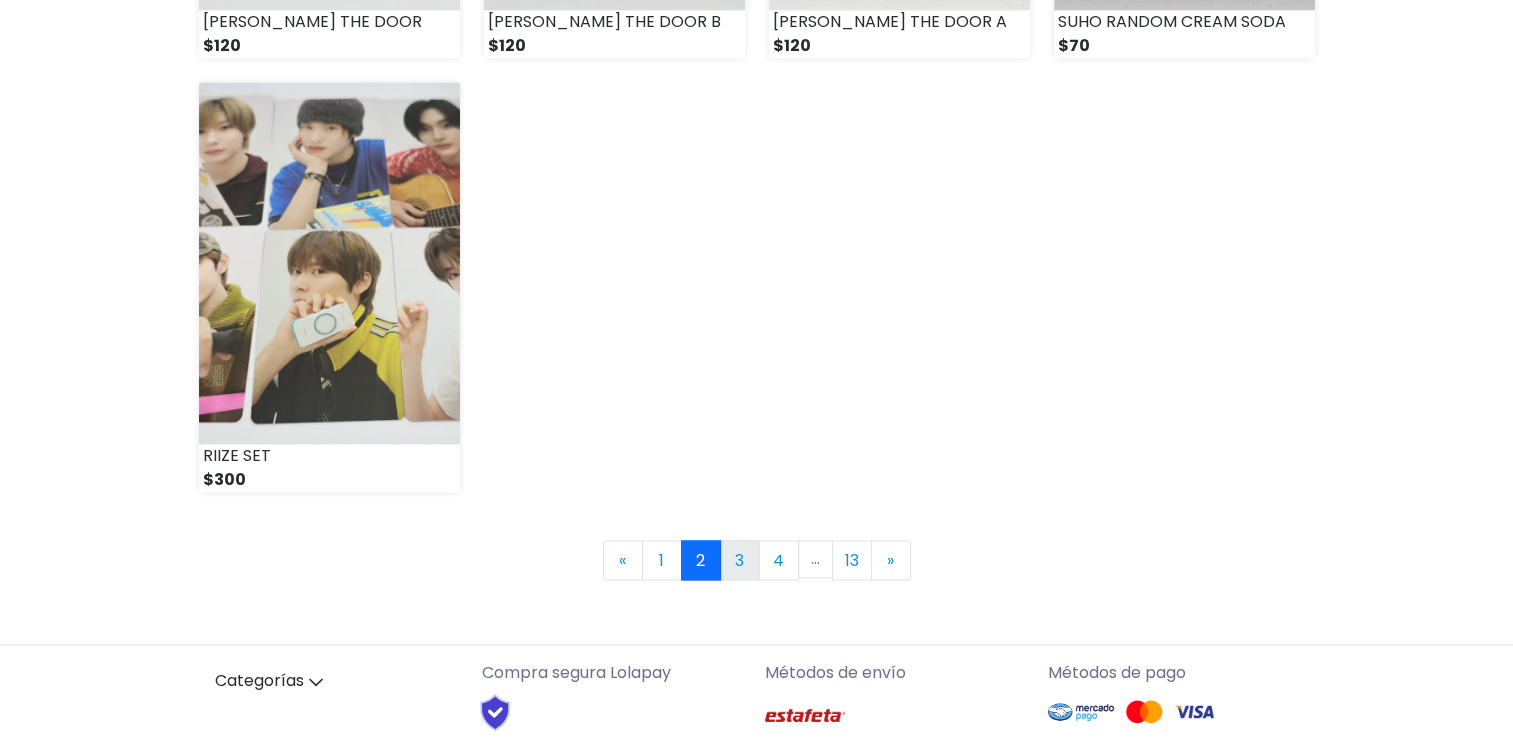 click on "3" at bounding box center (740, 560) 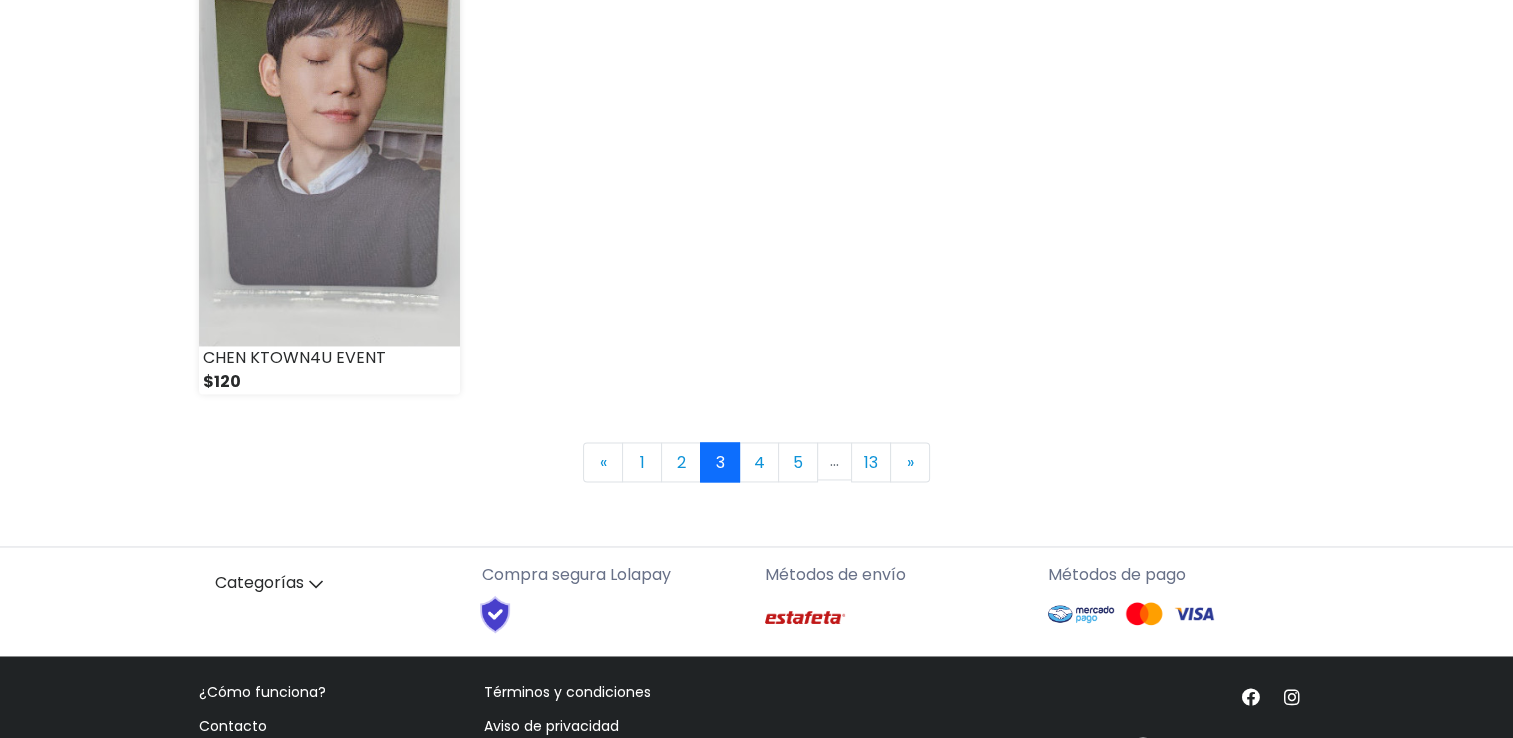 scroll, scrollTop: 2944, scrollLeft: 0, axis: vertical 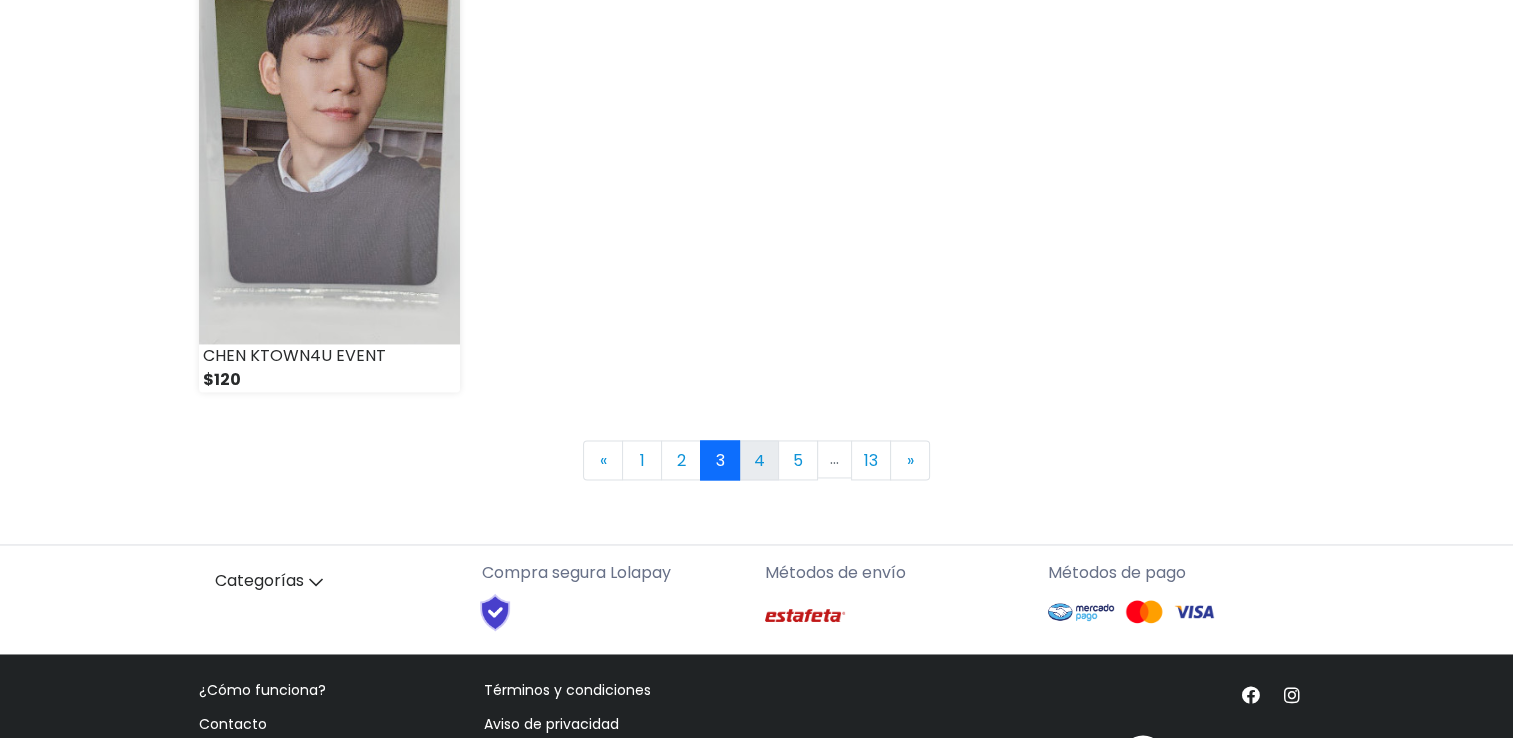 click on "4" at bounding box center (759, 460) 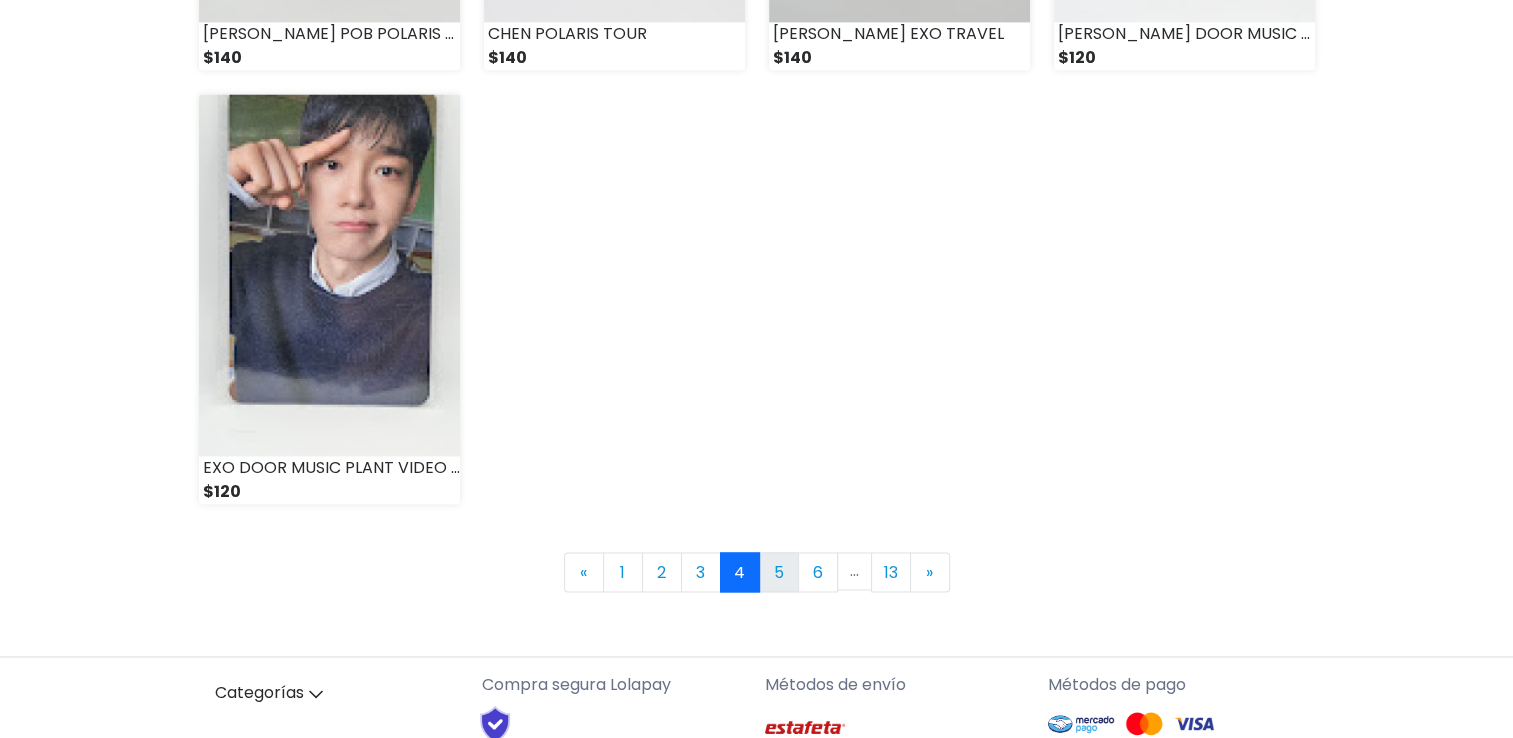scroll, scrollTop: 2836, scrollLeft: 0, axis: vertical 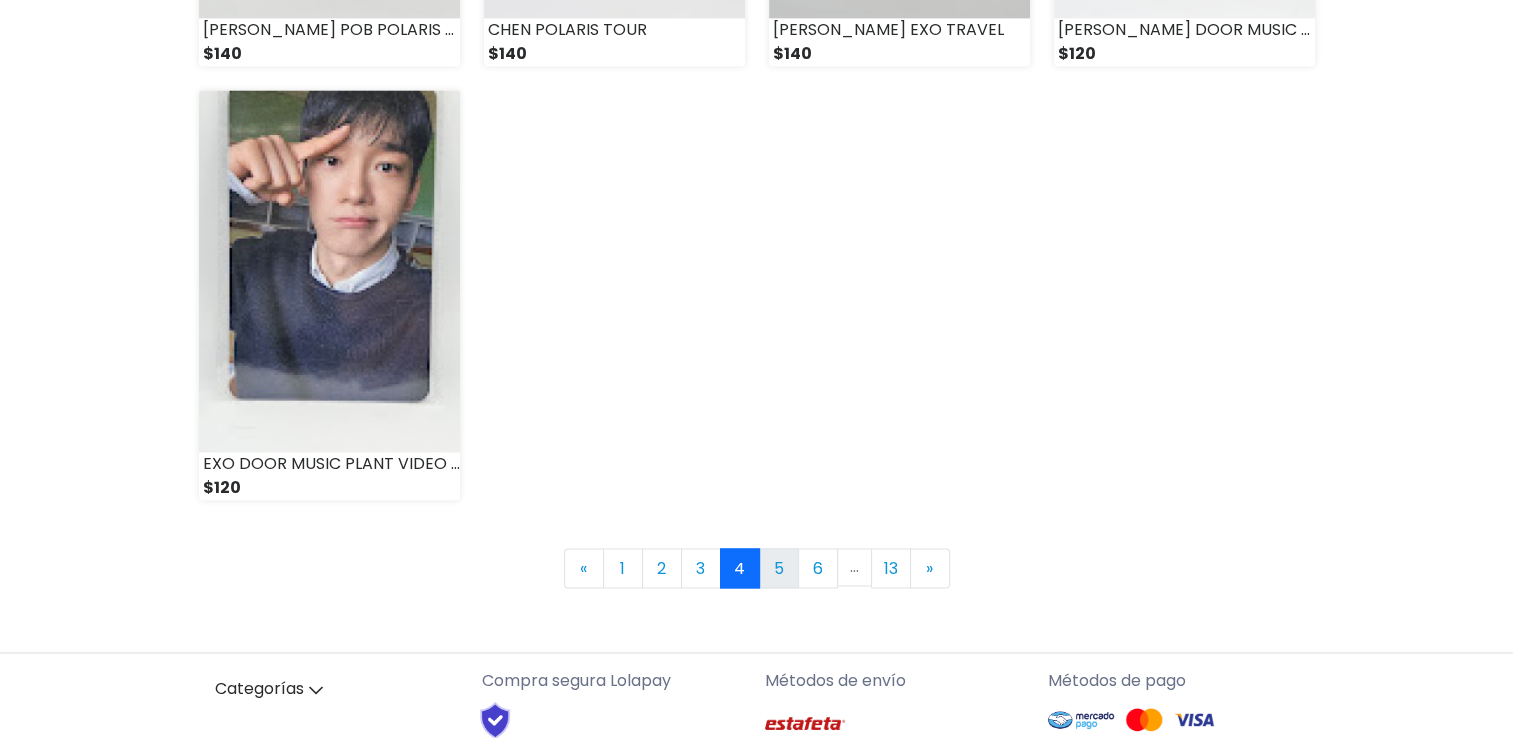 click on "5" at bounding box center (779, 568) 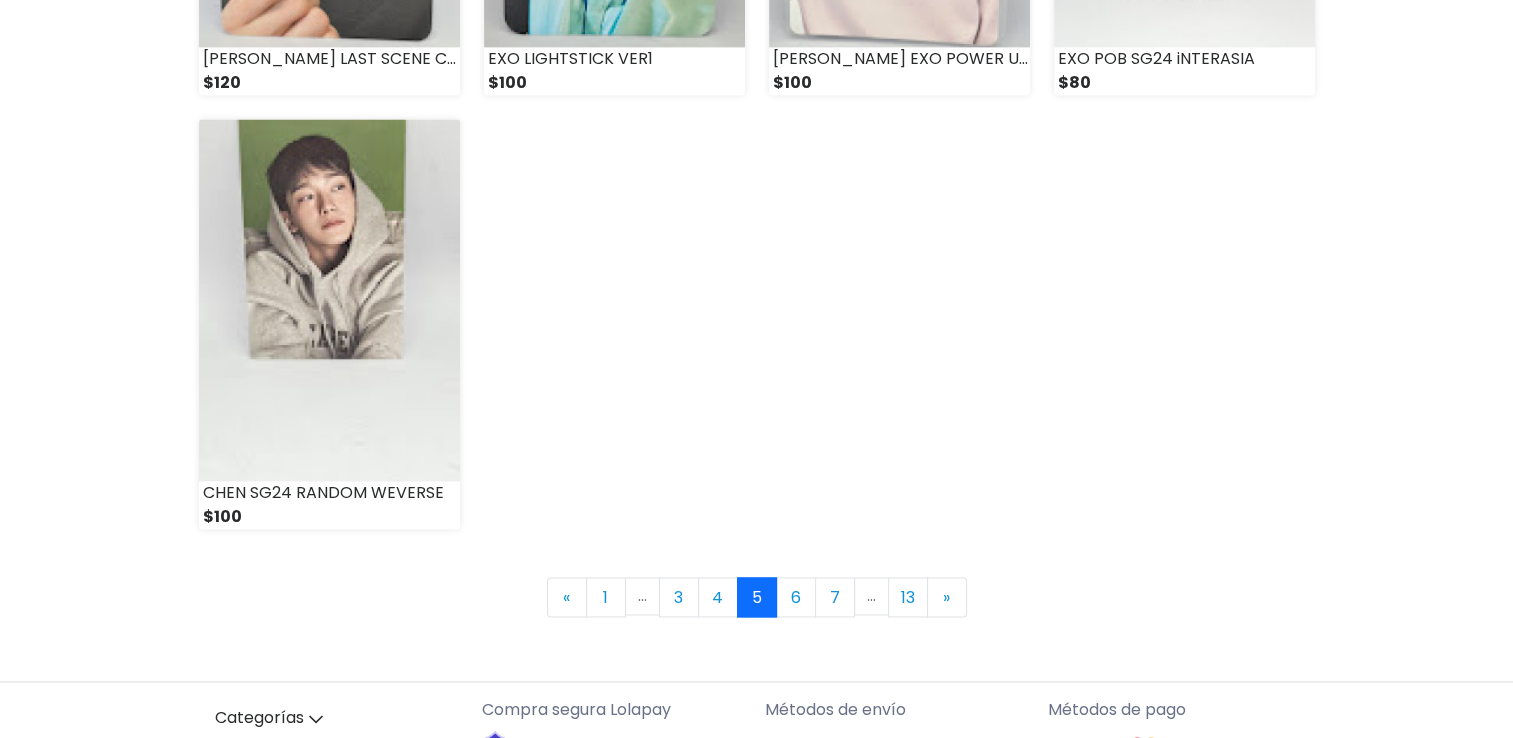scroll, scrollTop: 2808, scrollLeft: 0, axis: vertical 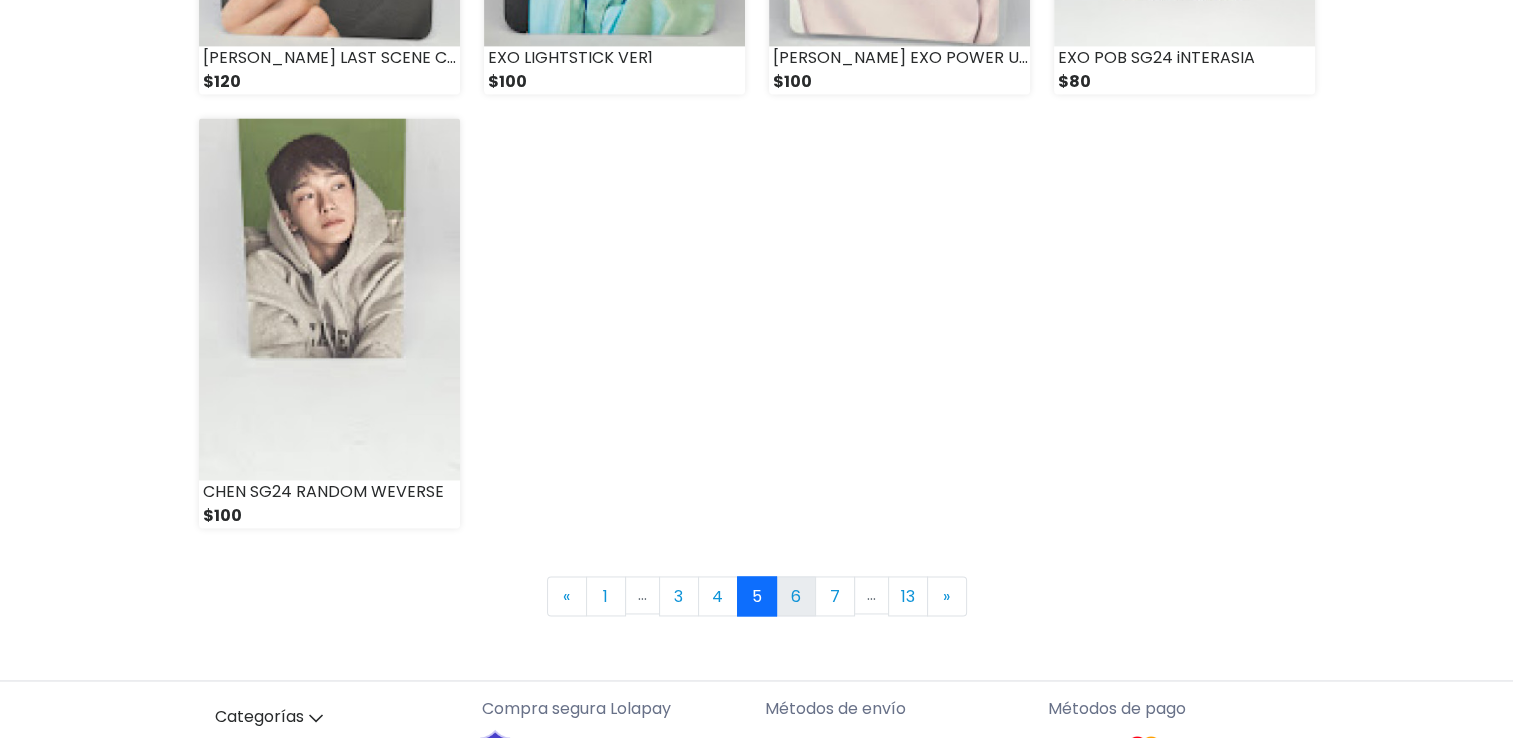click on "6" at bounding box center [796, 596] 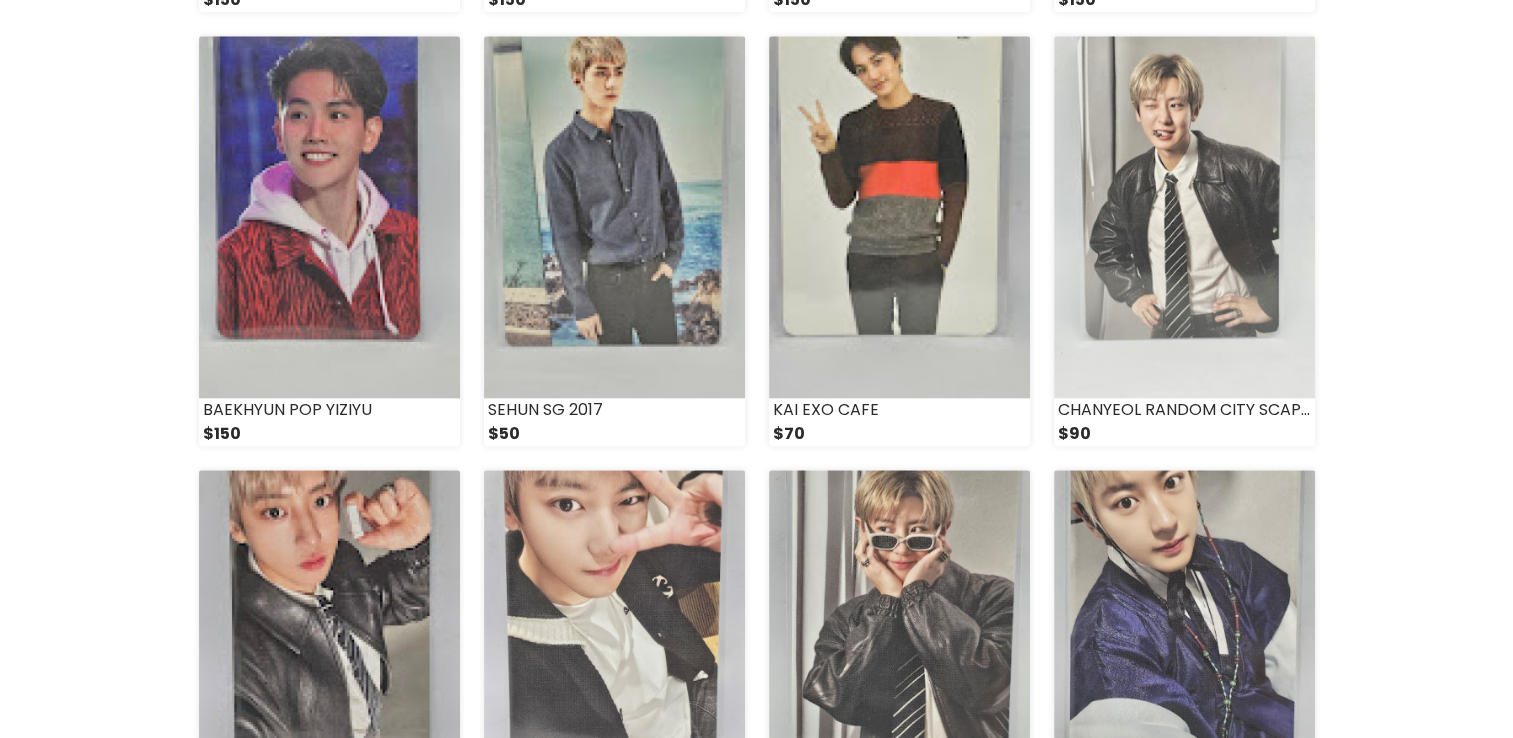 scroll, scrollTop: 2042, scrollLeft: 0, axis: vertical 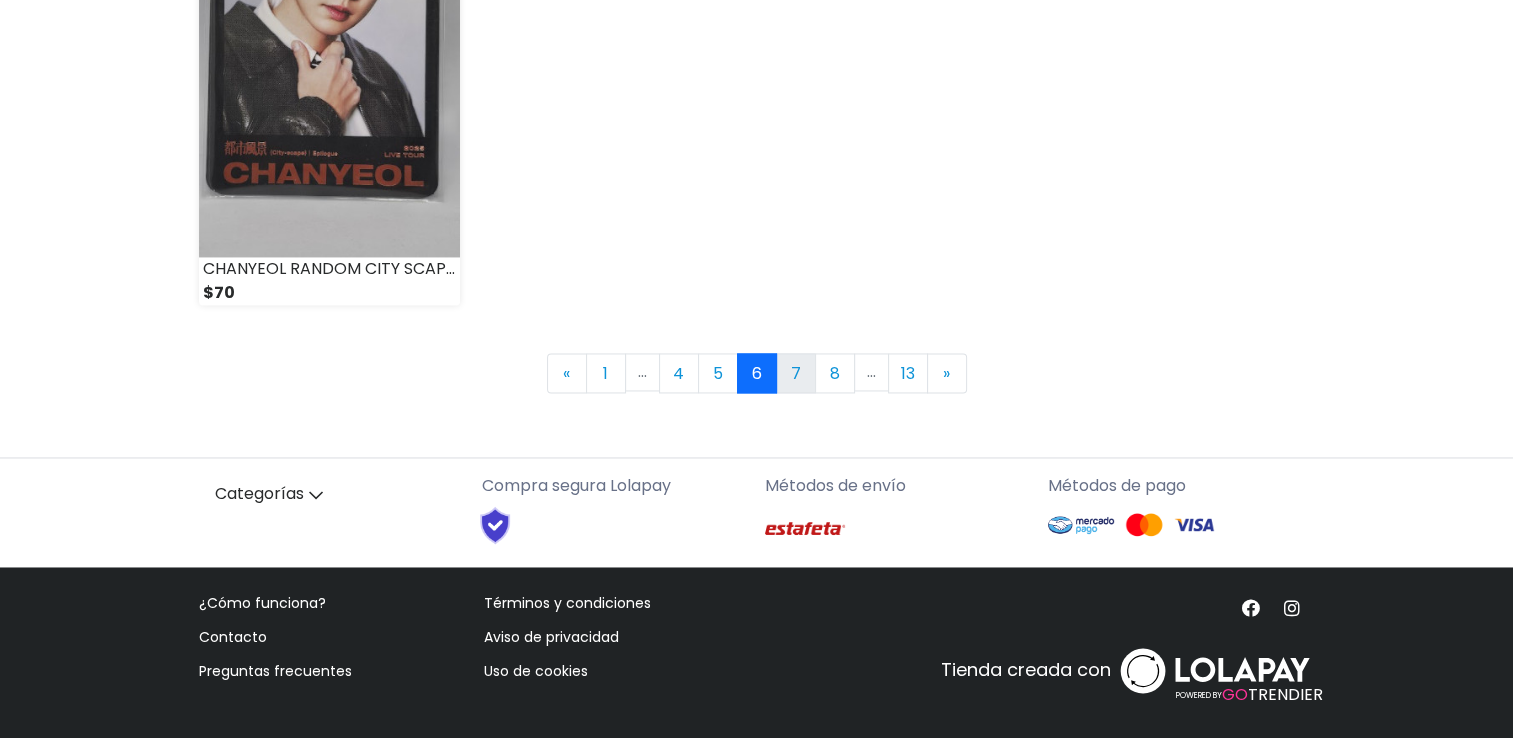 click on "7" at bounding box center [796, 373] 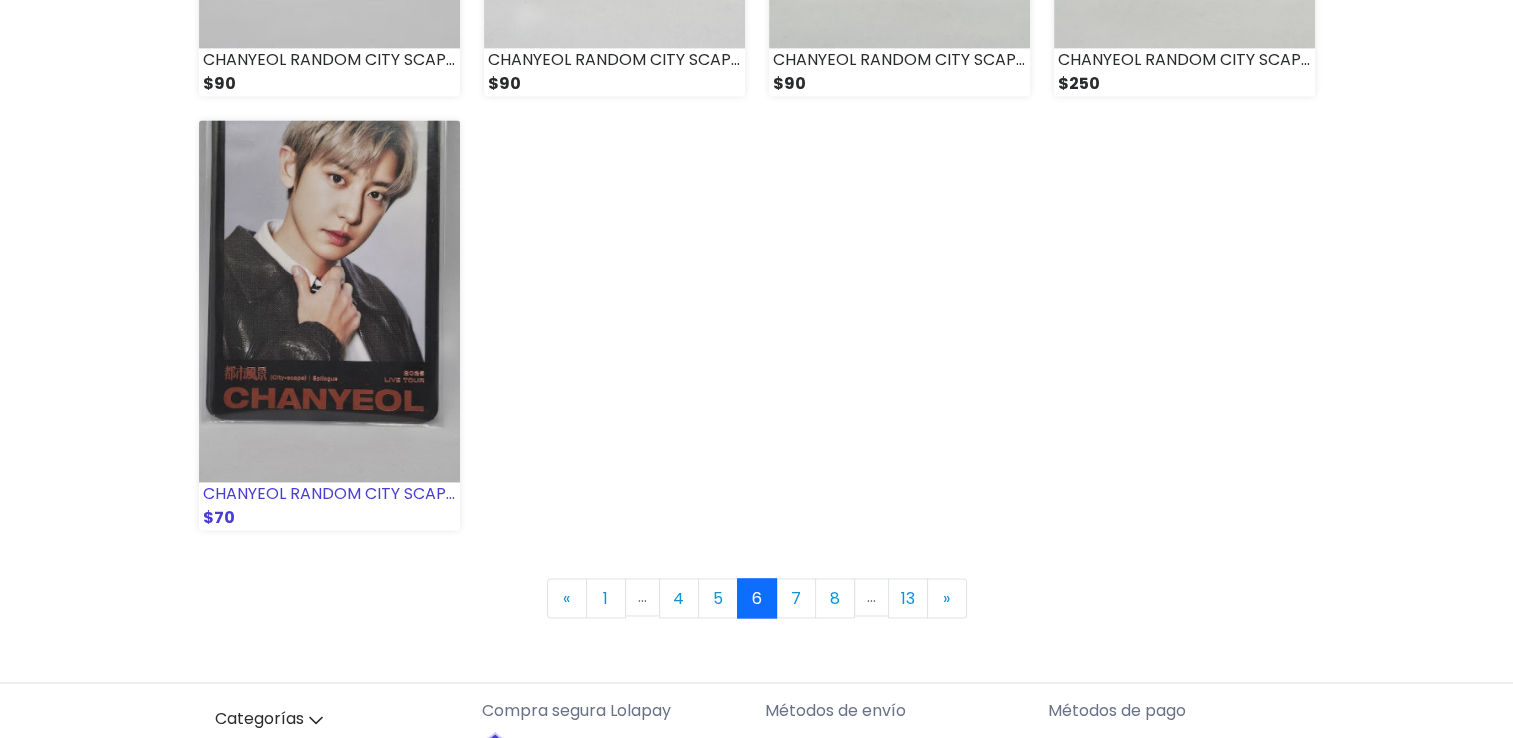 scroll, scrollTop: 2808, scrollLeft: 0, axis: vertical 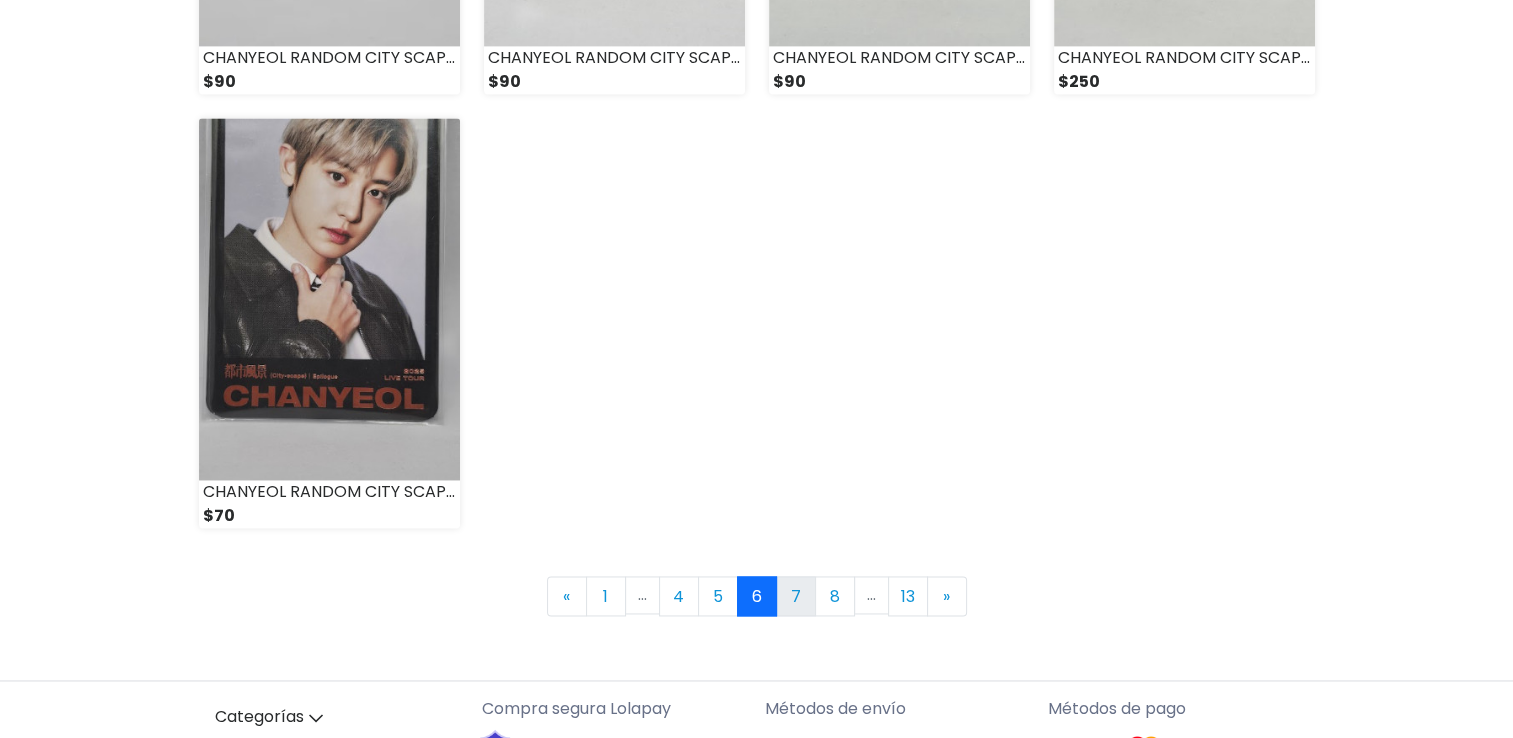 click on "7" at bounding box center (796, 596) 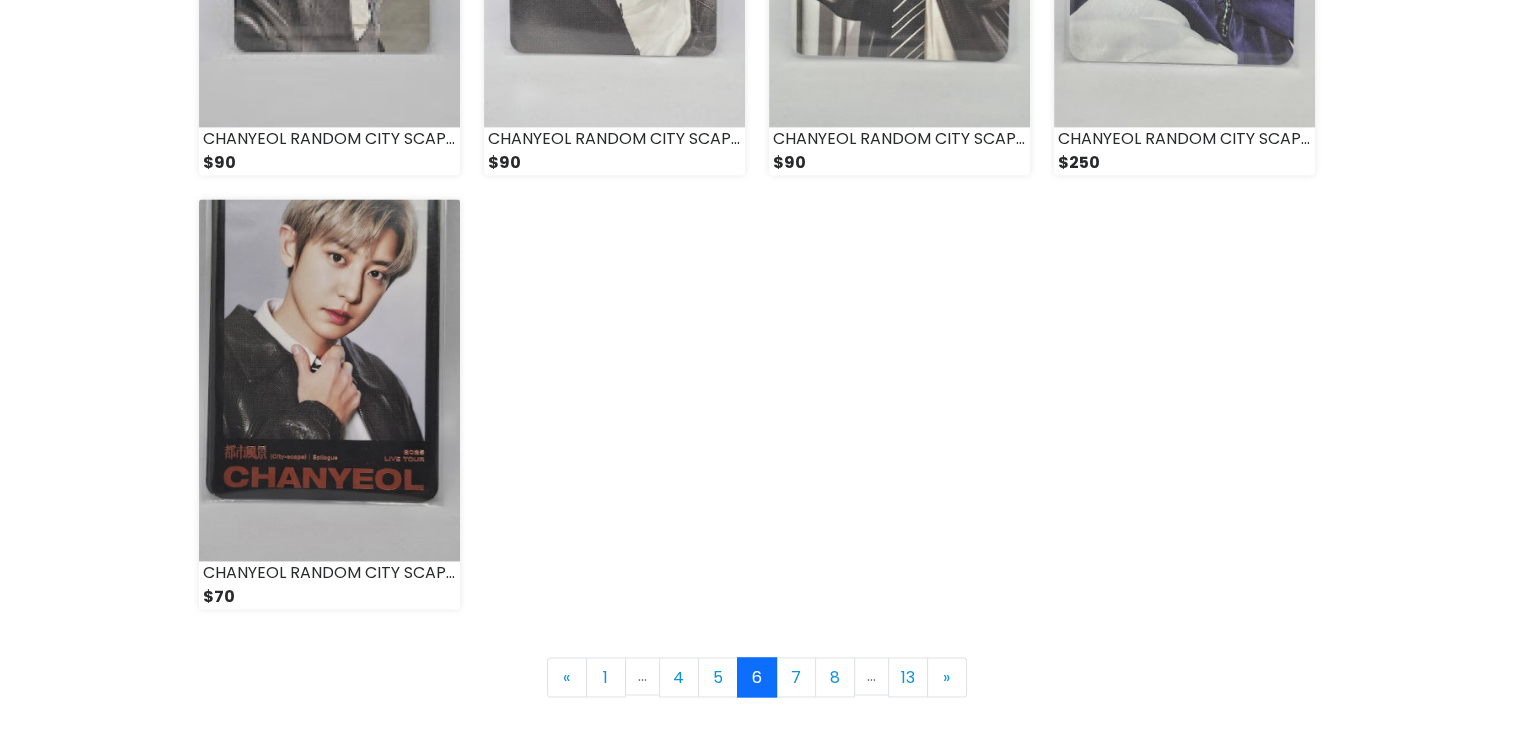 scroll, scrollTop: 2730, scrollLeft: 0, axis: vertical 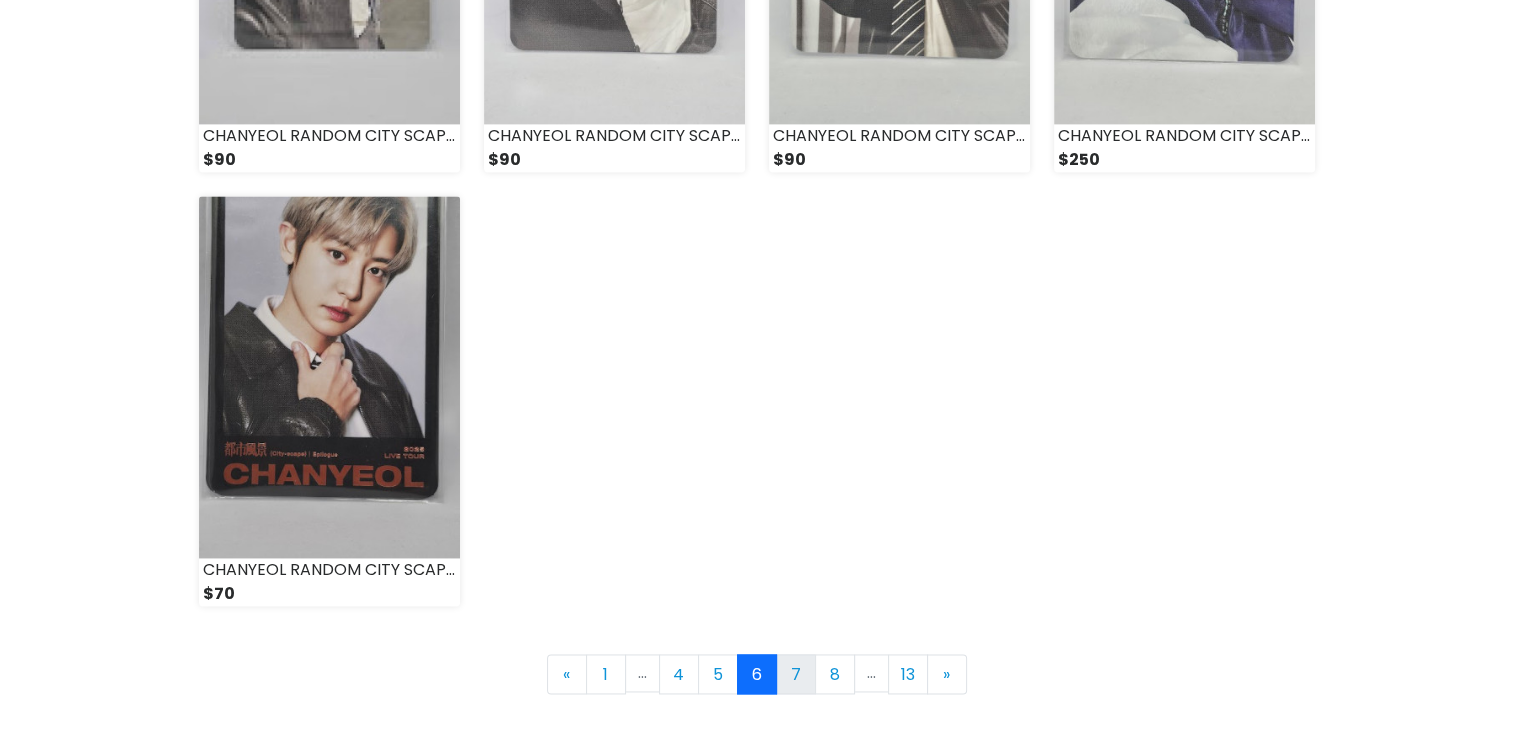 click on "7" at bounding box center [796, 674] 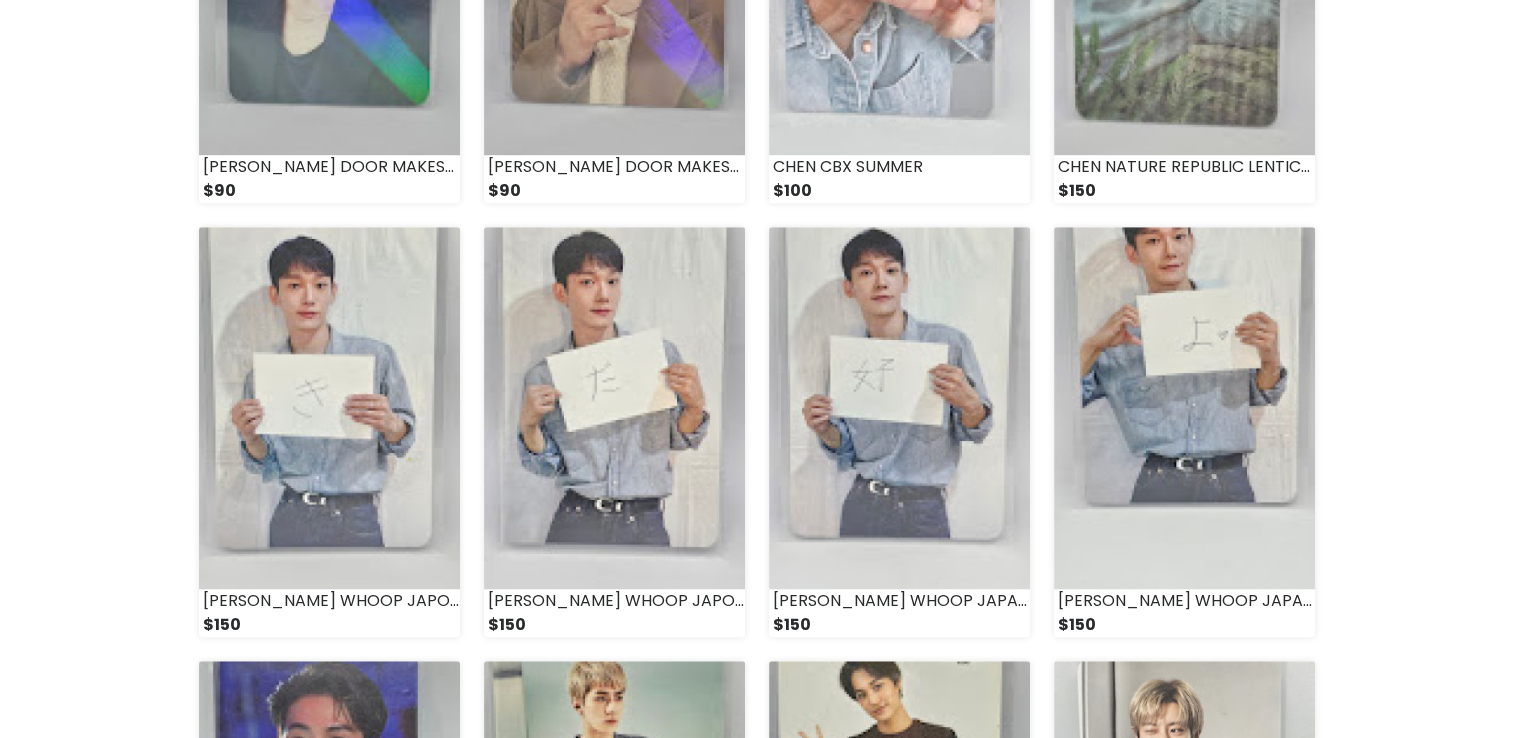 scroll, scrollTop: 1364, scrollLeft: 0, axis: vertical 